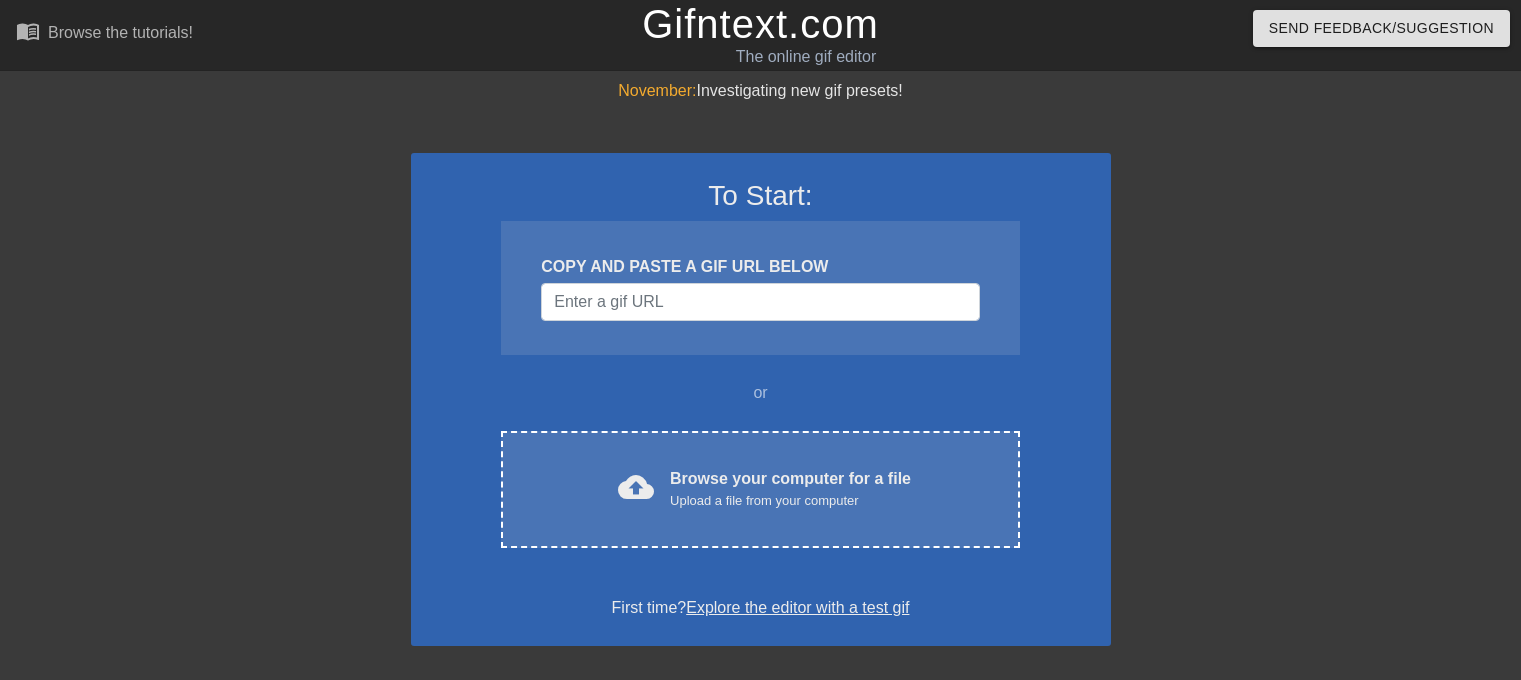 scroll, scrollTop: 0, scrollLeft: 0, axis: both 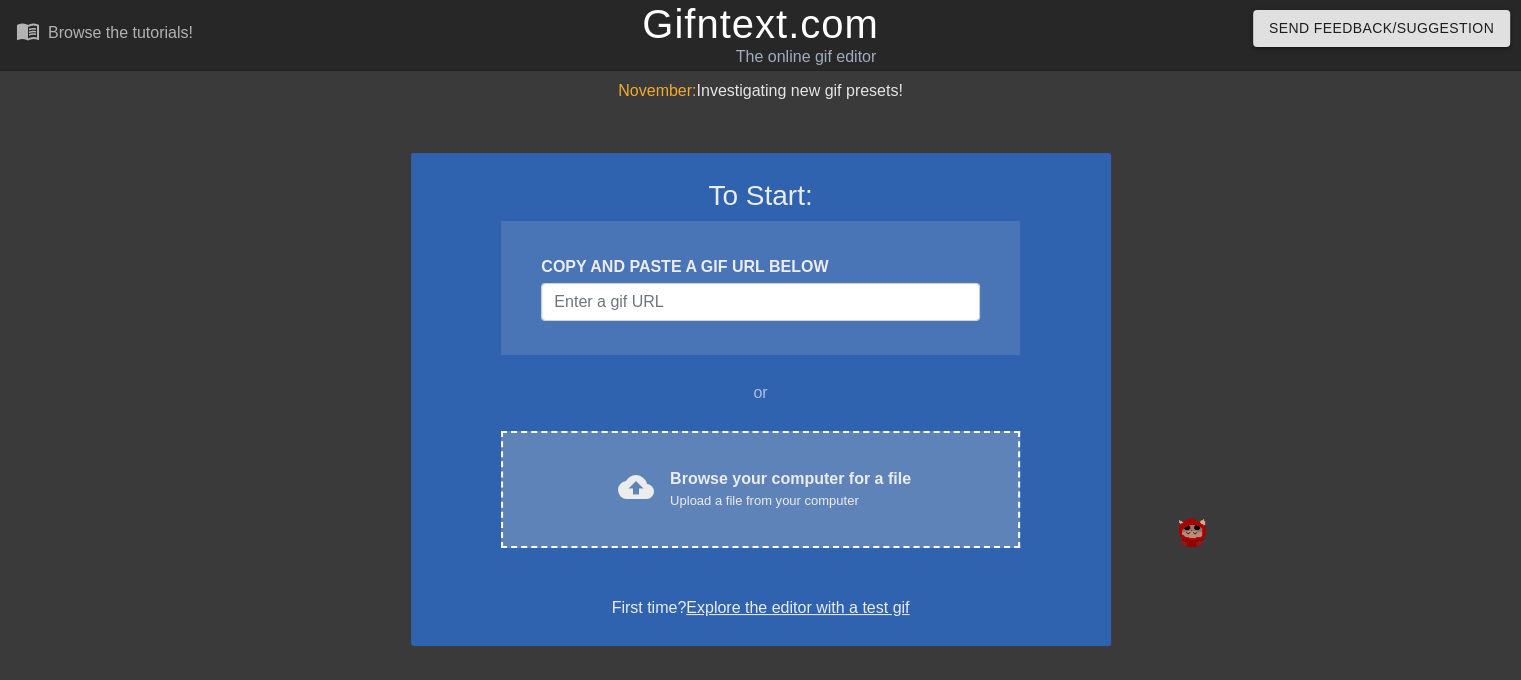 click on "cloud_upload Browse your computer for a file Upload a file from your computer Choose files" at bounding box center (760, 489) 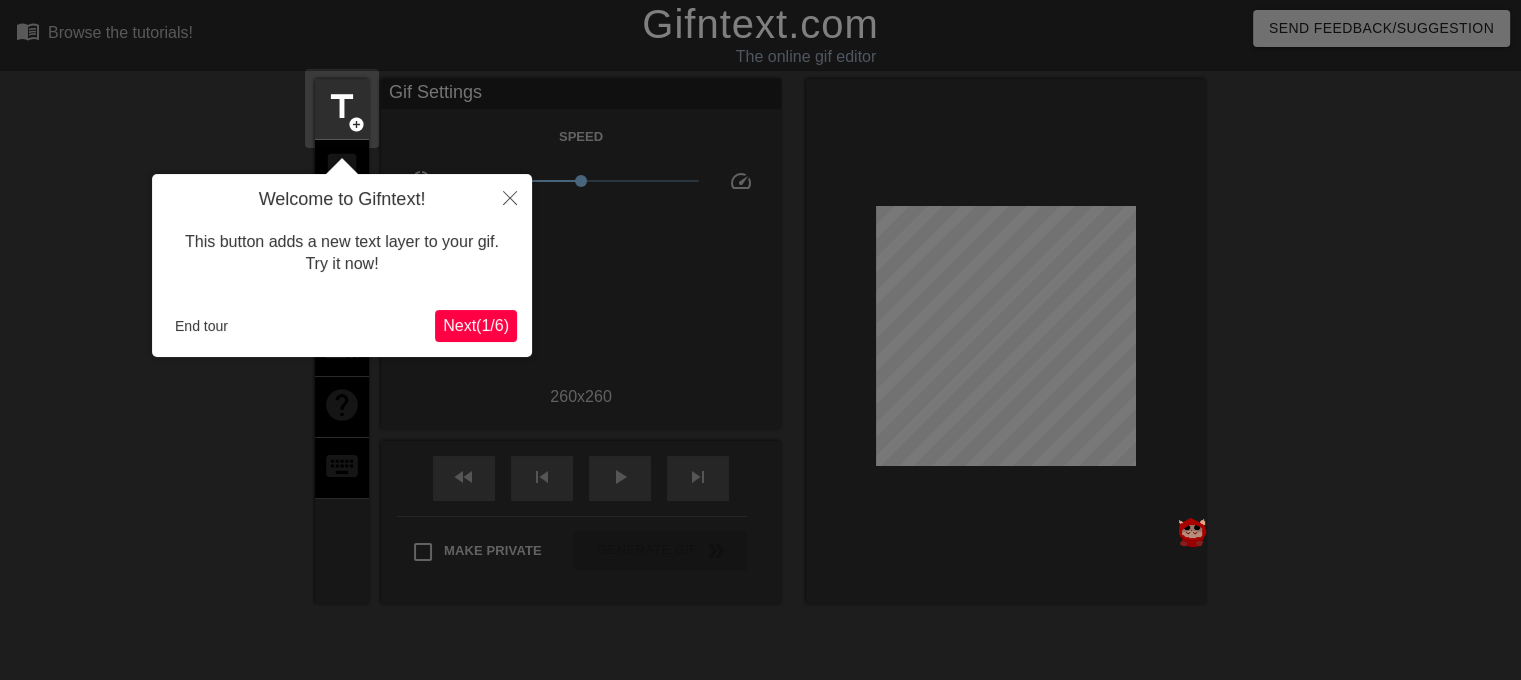 scroll, scrollTop: 48, scrollLeft: 0, axis: vertical 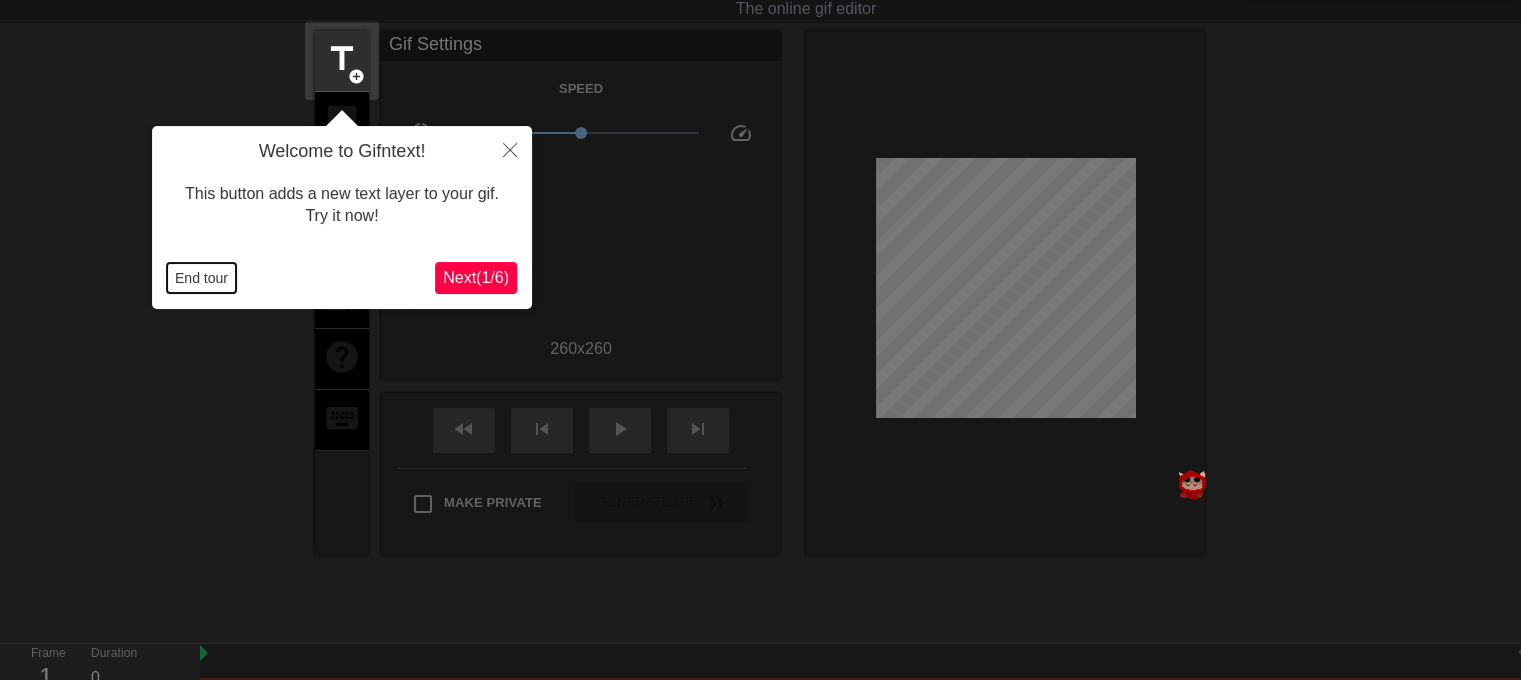 click on "End tour" at bounding box center [201, 278] 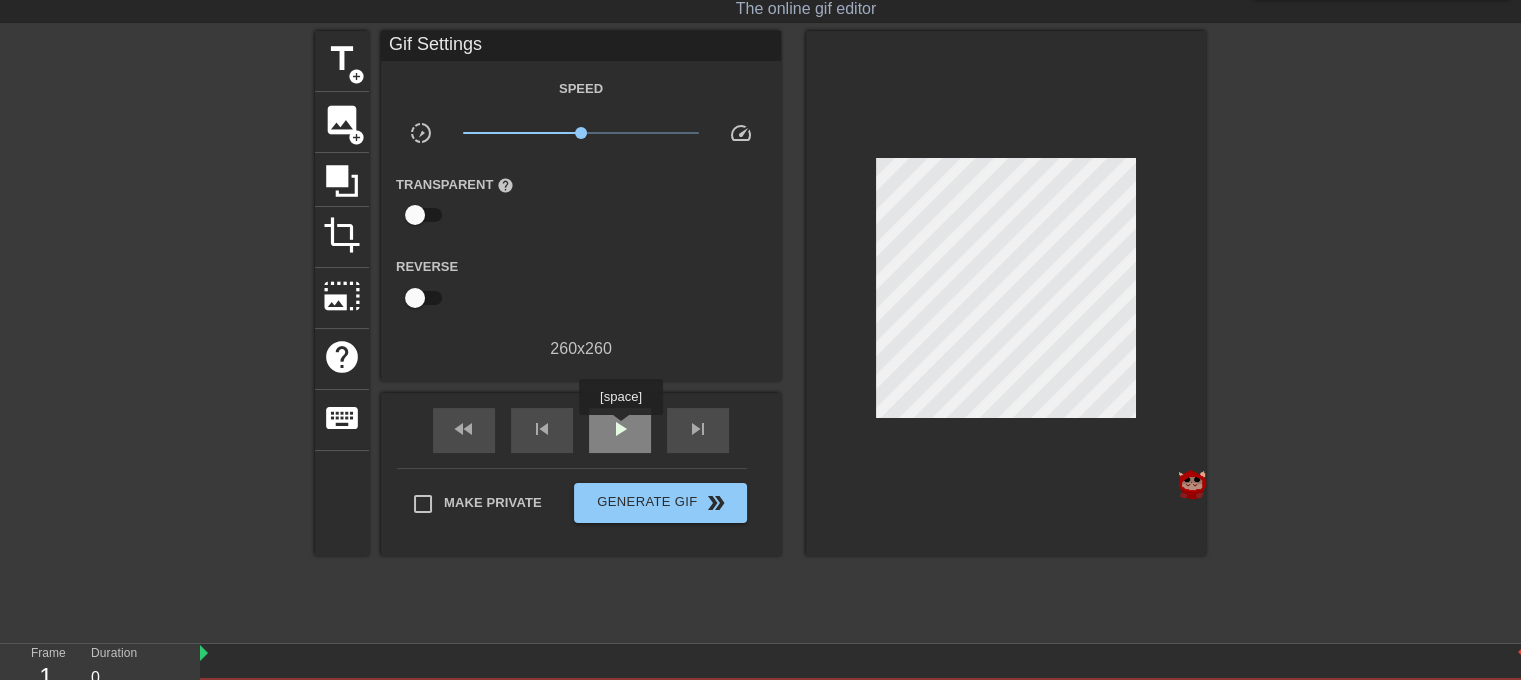 click on "play_arrow" at bounding box center (620, 429) 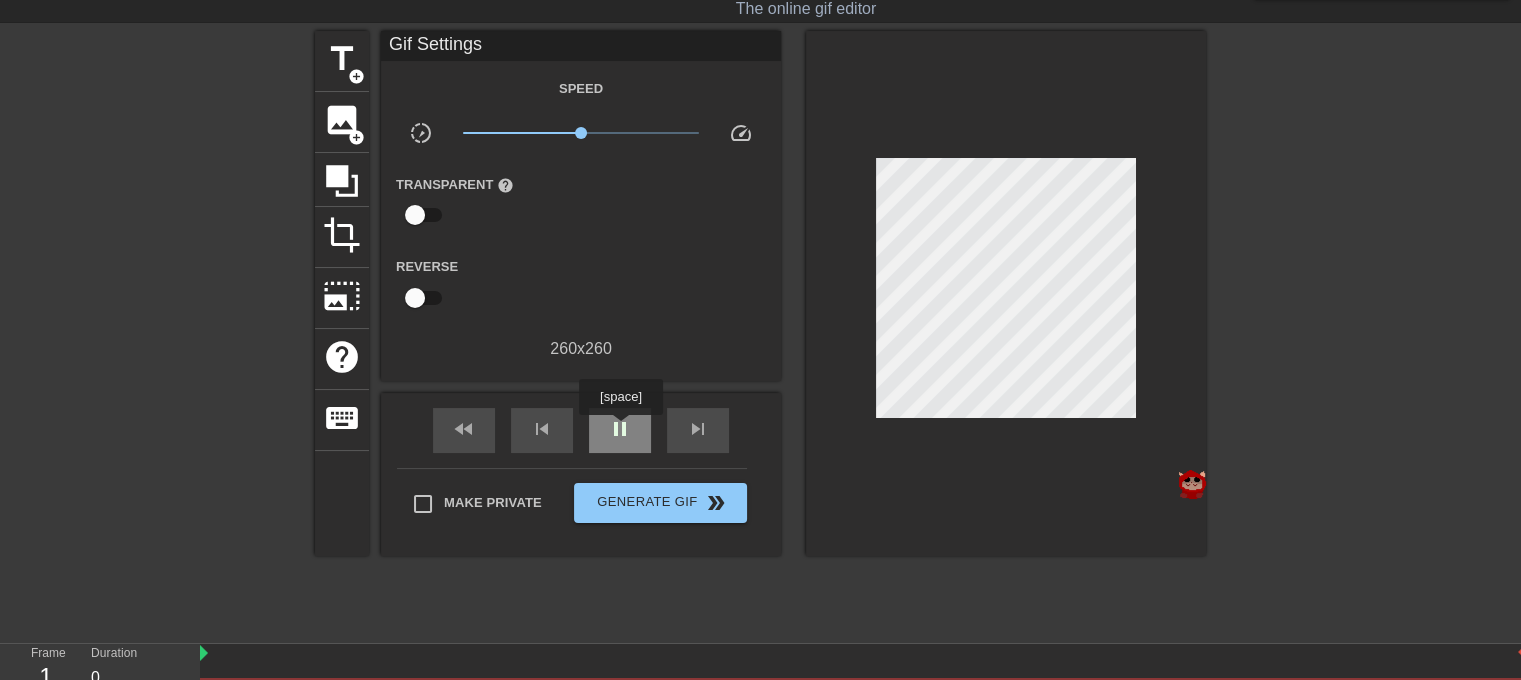 click on "pause" at bounding box center (620, 429) 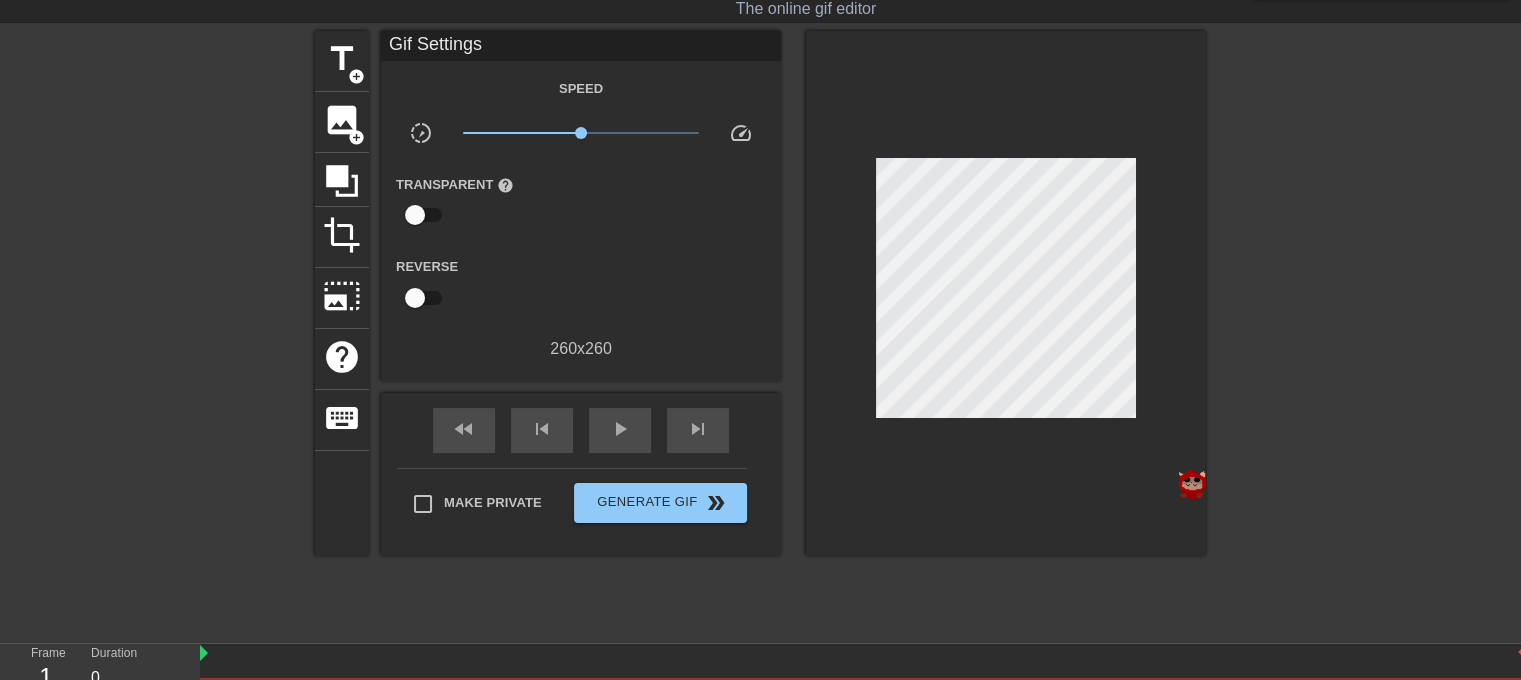 scroll, scrollTop: 211, scrollLeft: 0, axis: vertical 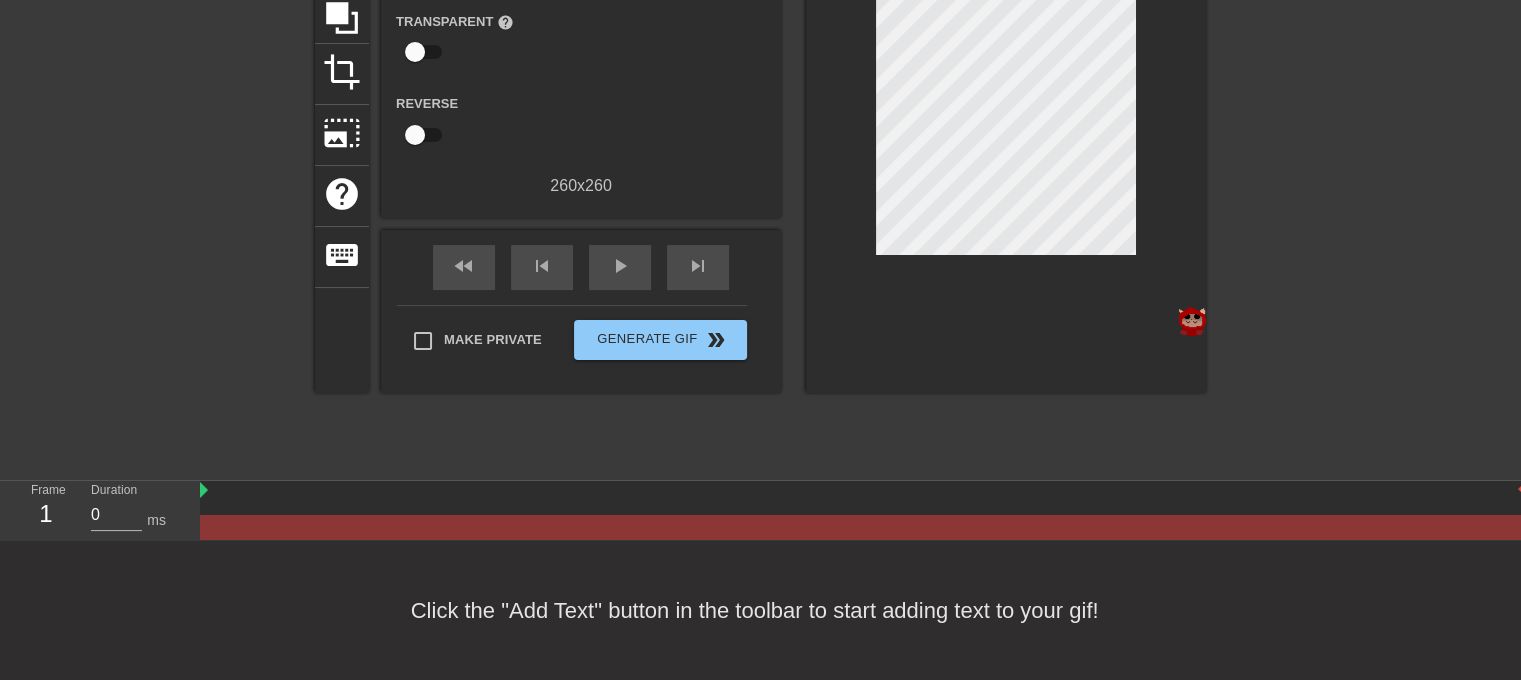click at bounding box center (862, 527) 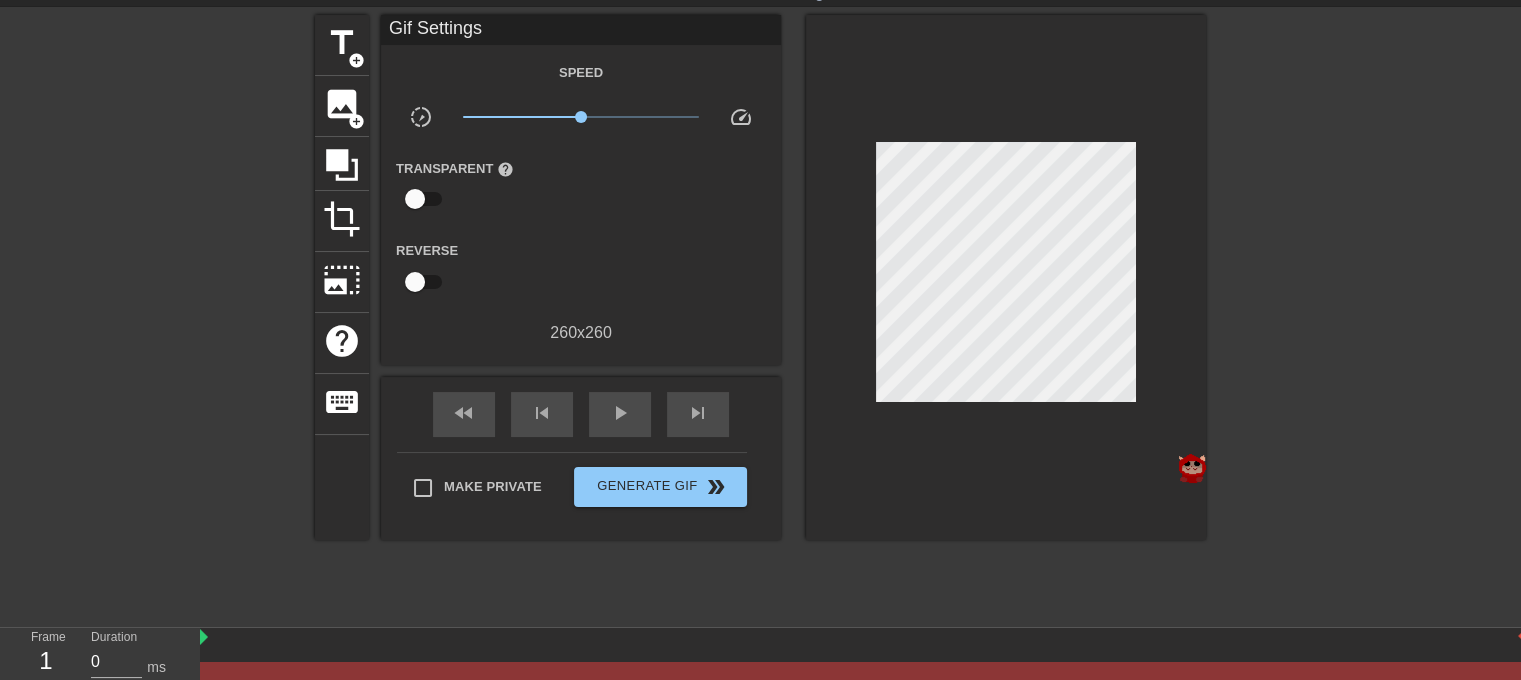 scroll, scrollTop: 0, scrollLeft: 0, axis: both 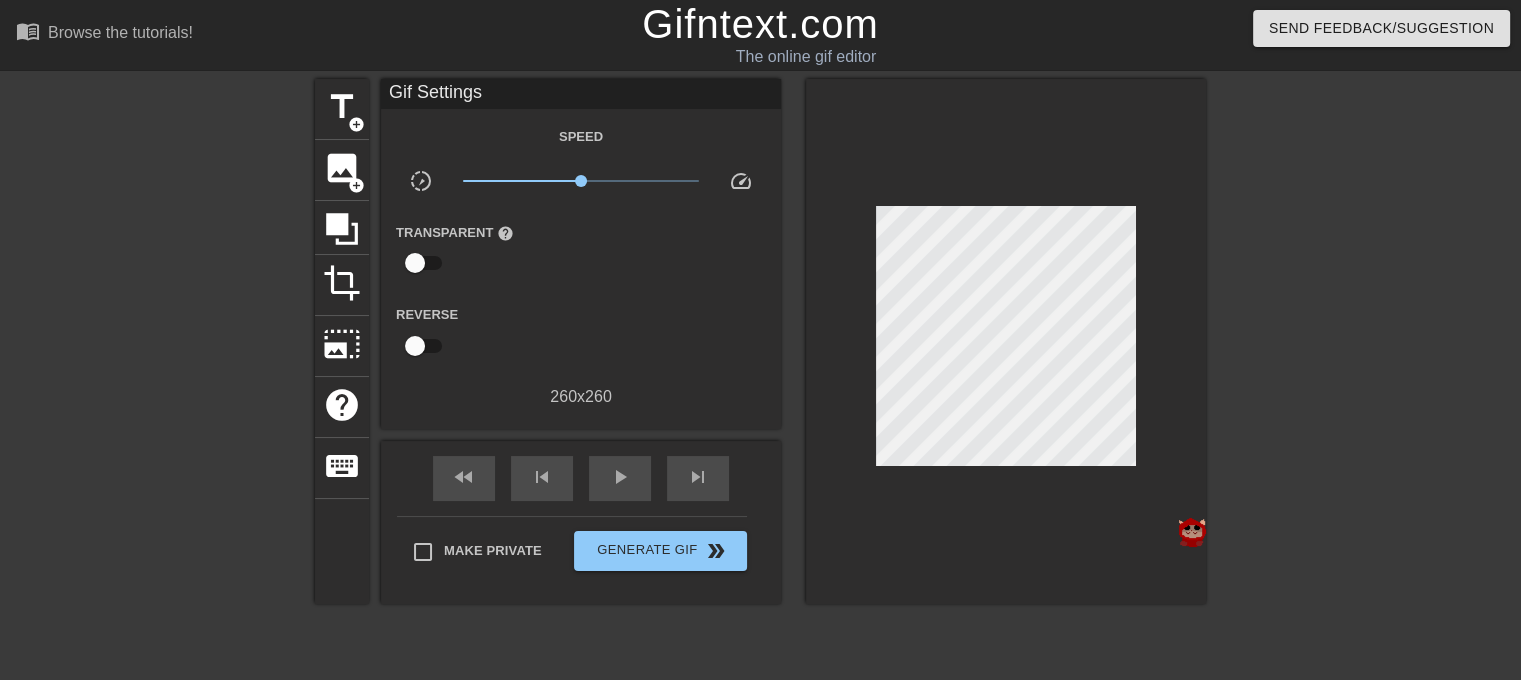 click on "Gifntext.com" at bounding box center (760, 24) 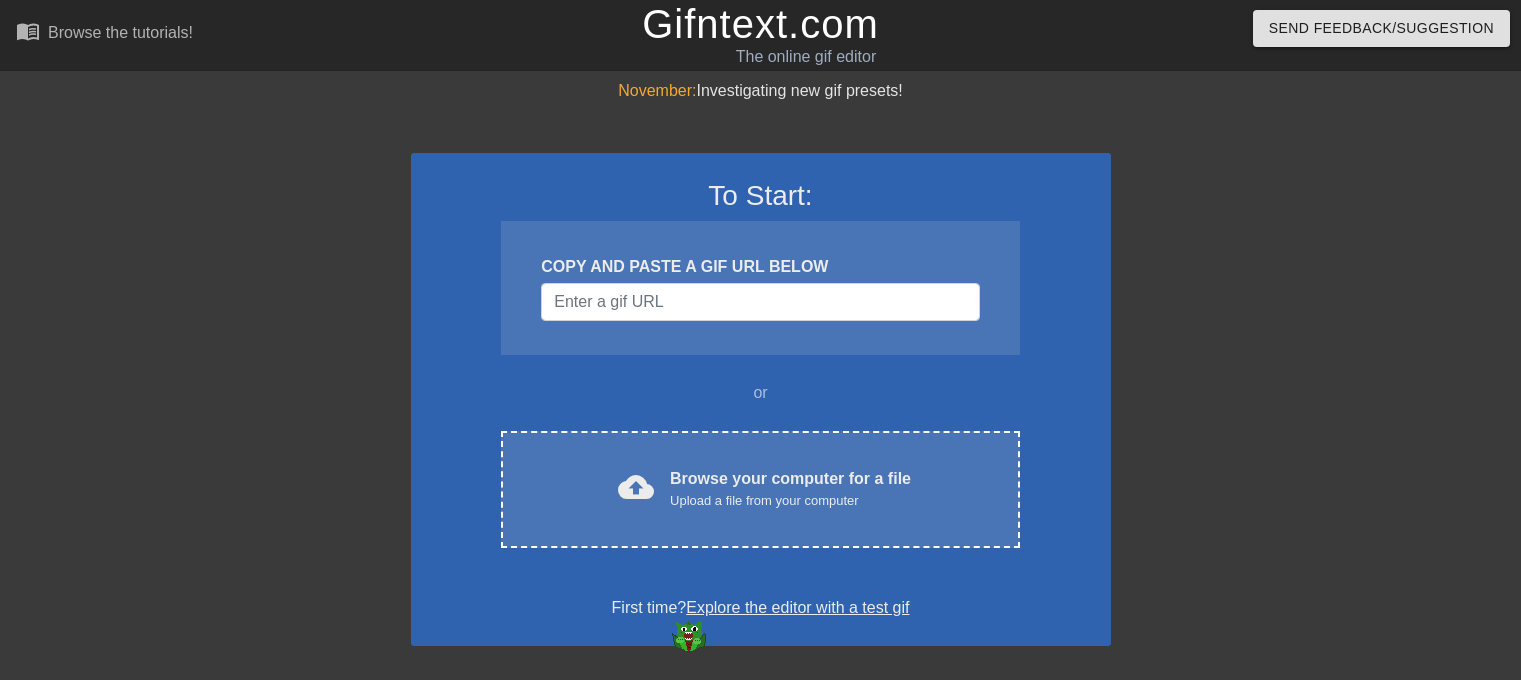 scroll, scrollTop: 0, scrollLeft: 0, axis: both 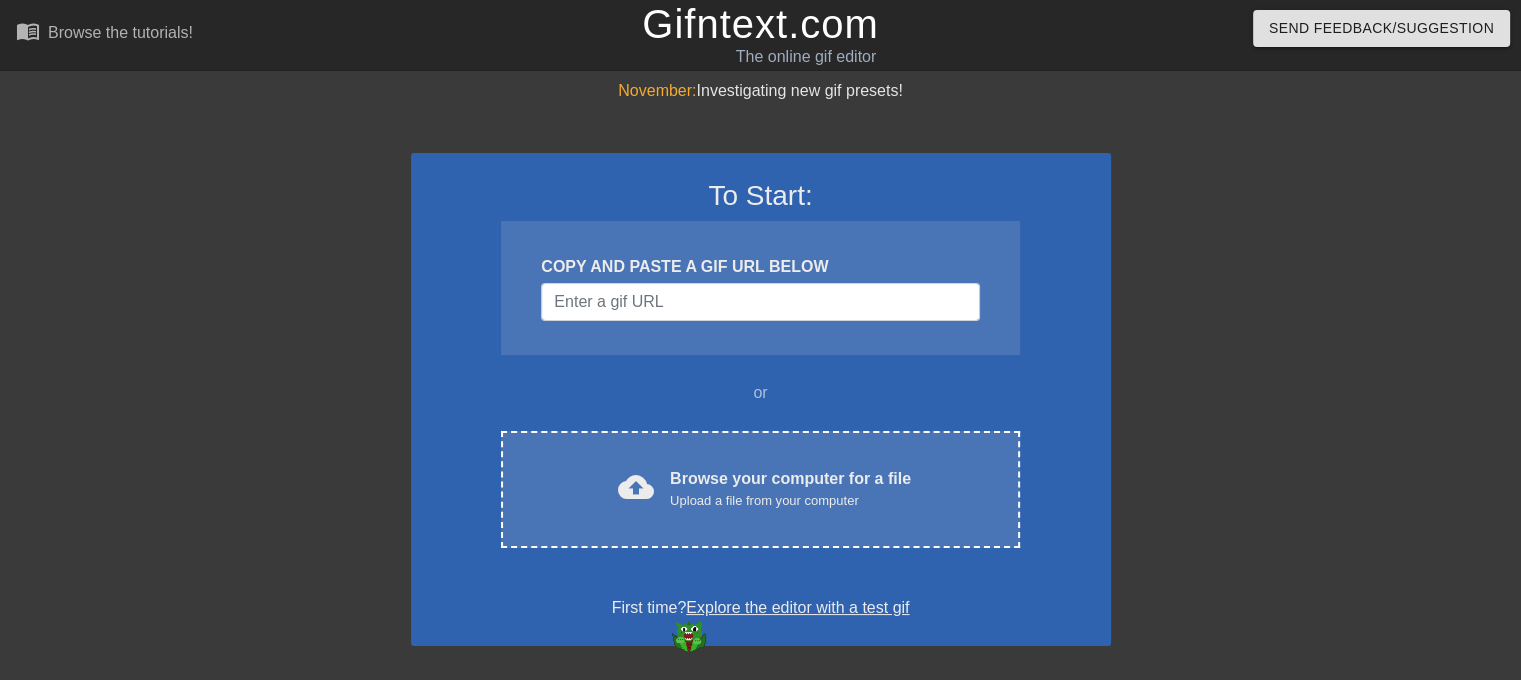 click on "To Start: COPY AND PASTE A GIF URL BELOW or cloud_upload Browse your computer for a file Upload a file from your computer Choose files First time?  Explore the editor with a test gif" at bounding box center (761, 399) 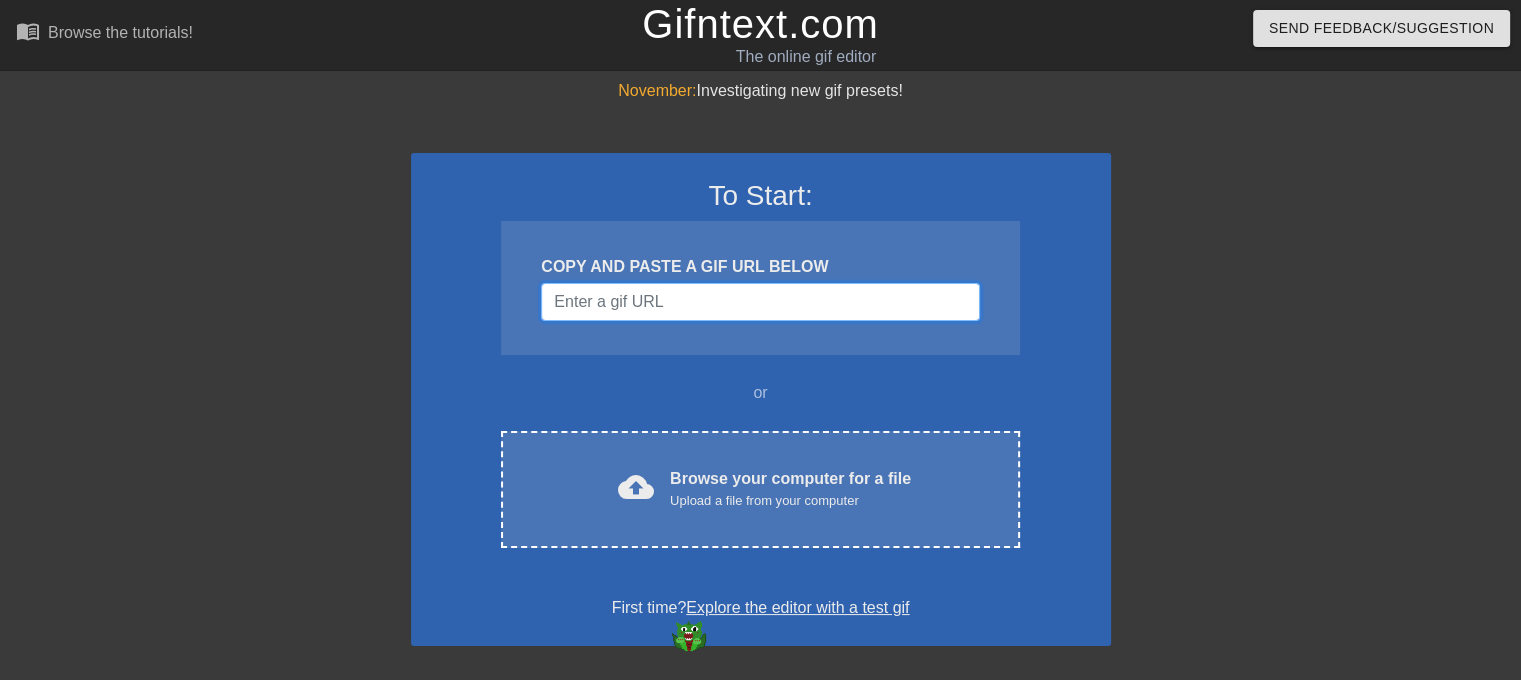 click at bounding box center (760, 302) 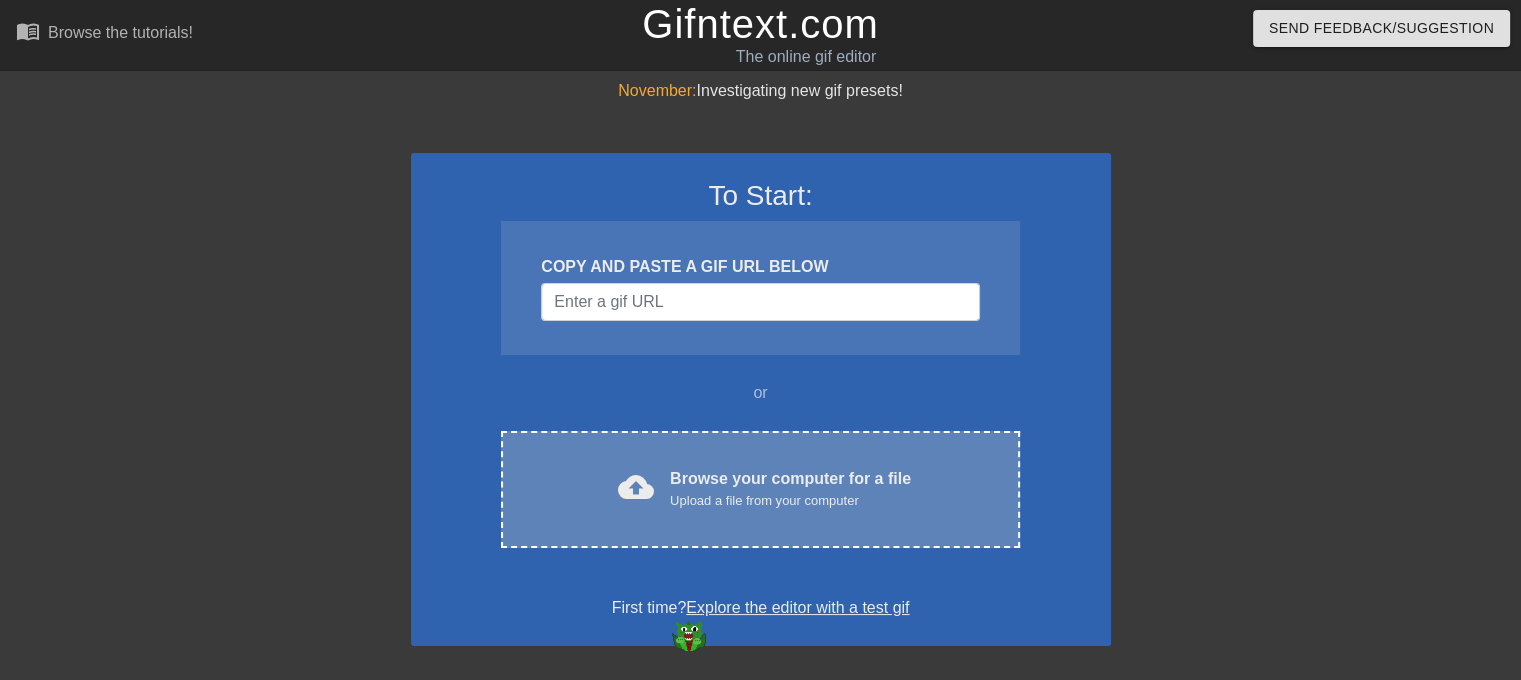 click on "Browse your computer for a file Upload a file from your computer" at bounding box center (790, 489) 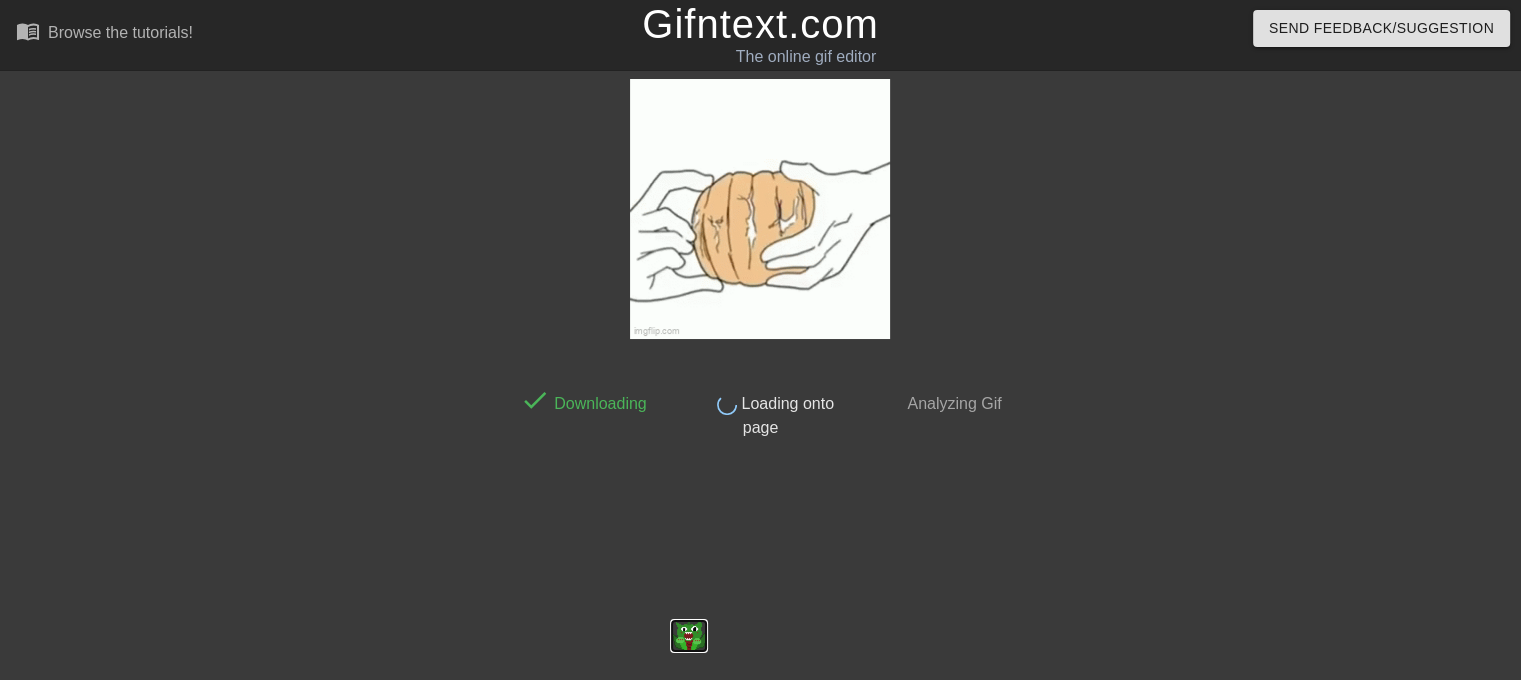 click at bounding box center (689, 636) 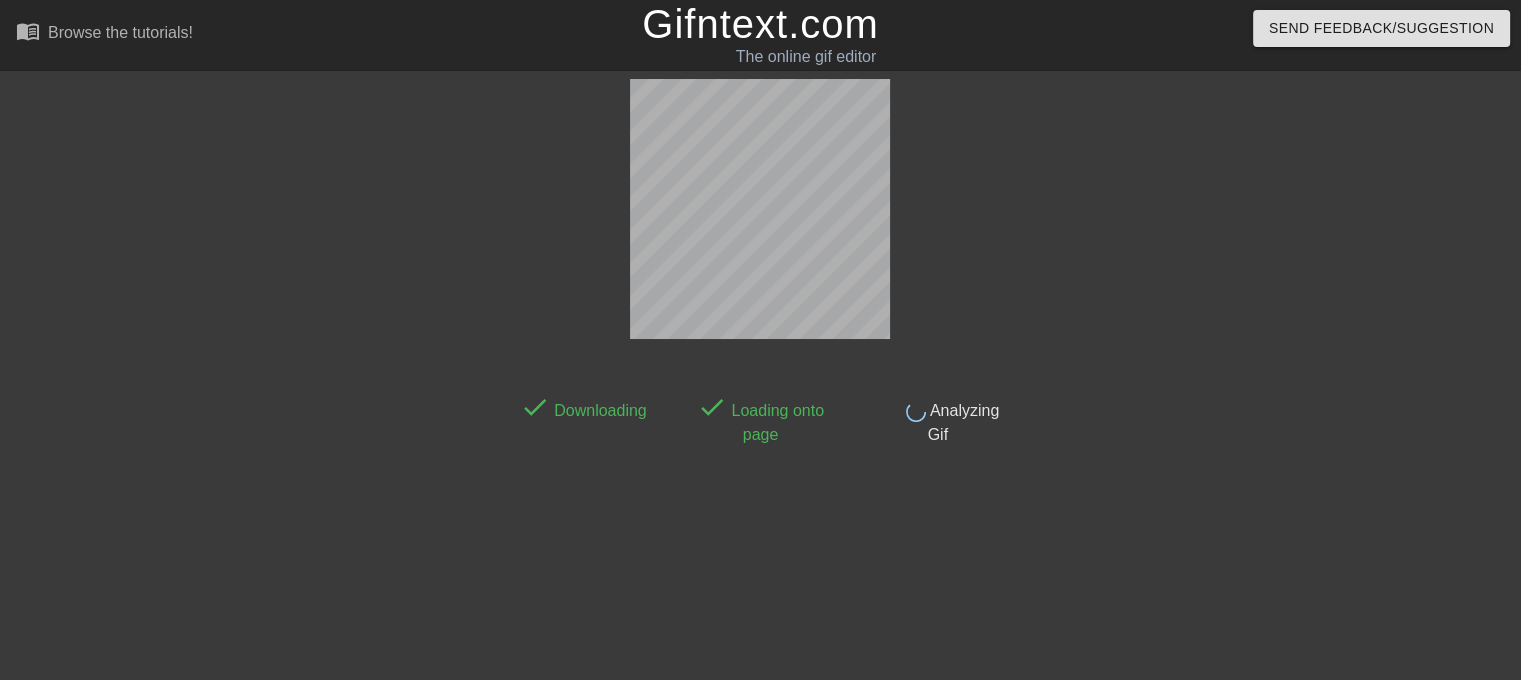 scroll, scrollTop: 48, scrollLeft: 0, axis: vertical 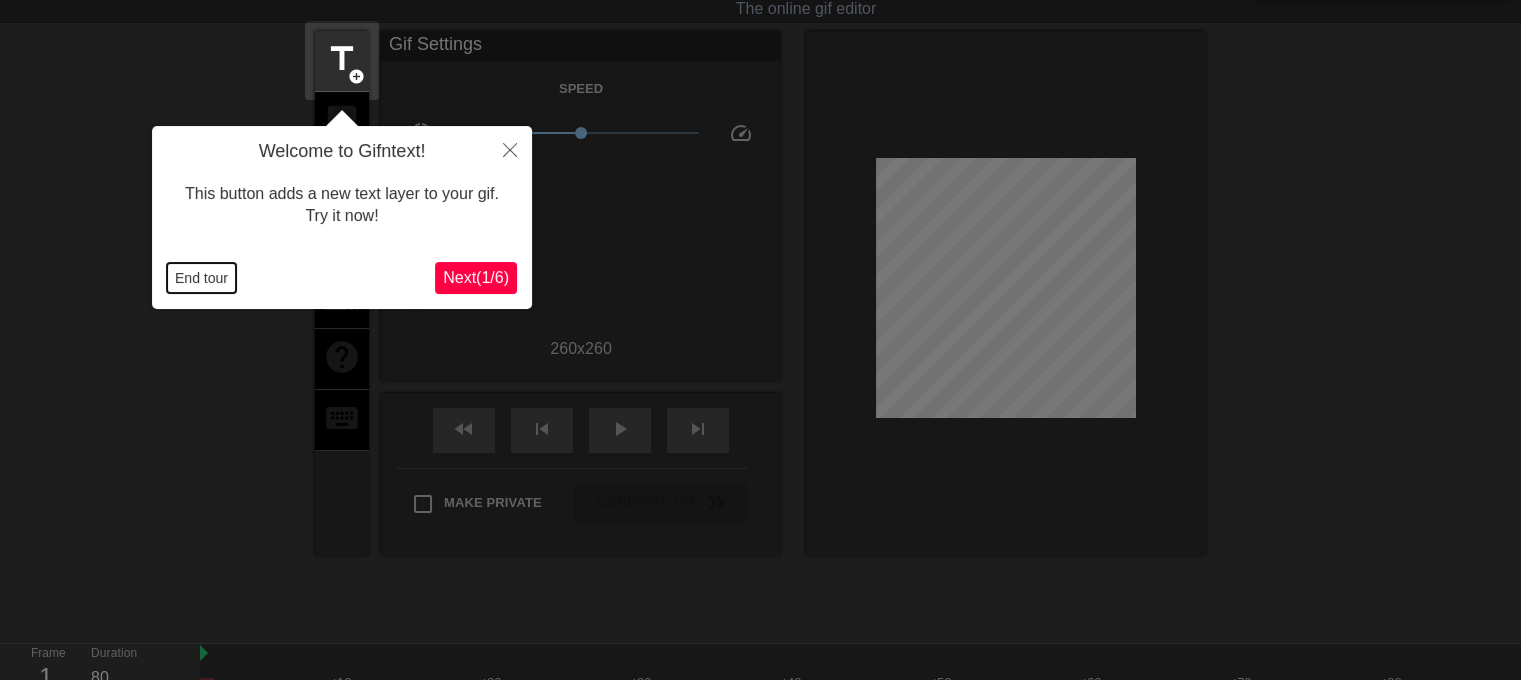 click on "End tour" at bounding box center (201, 278) 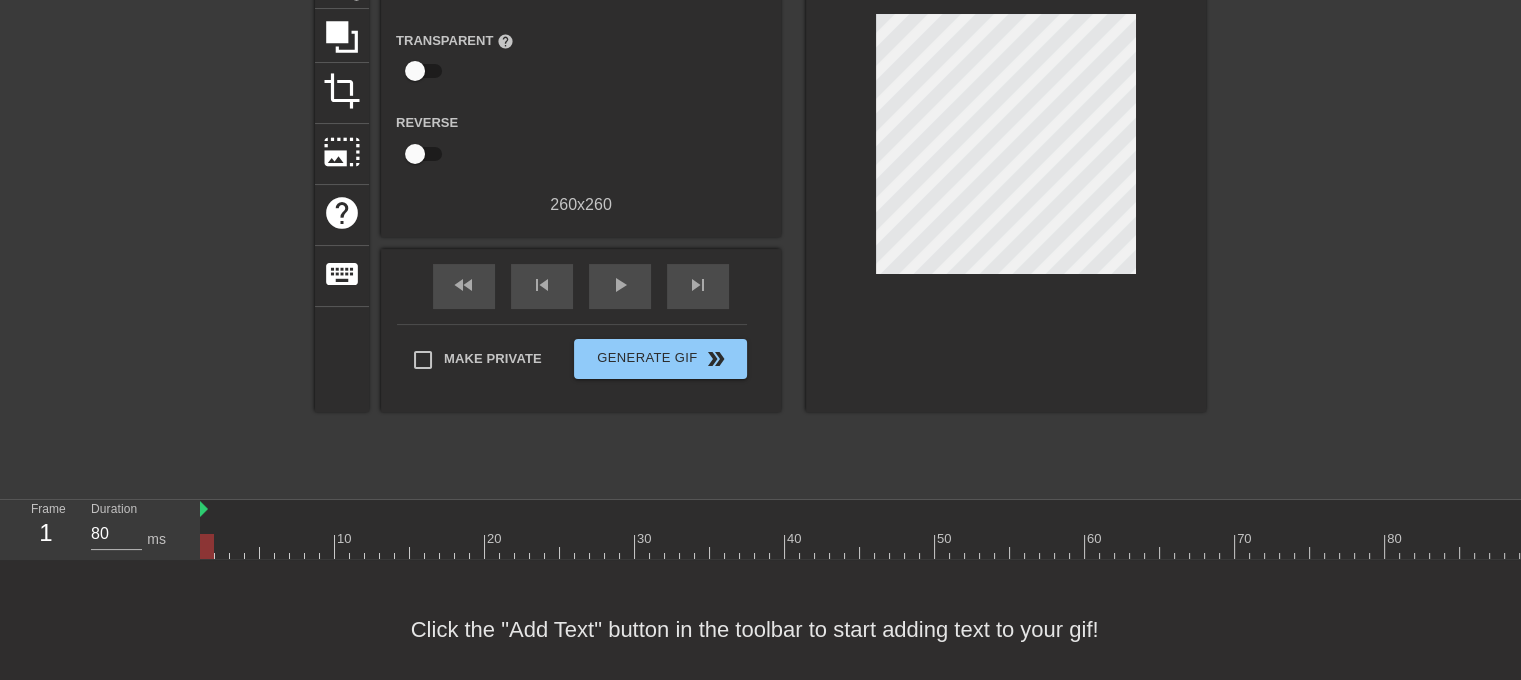 scroll, scrollTop: 226, scrollLeft: 0, axis: vertical 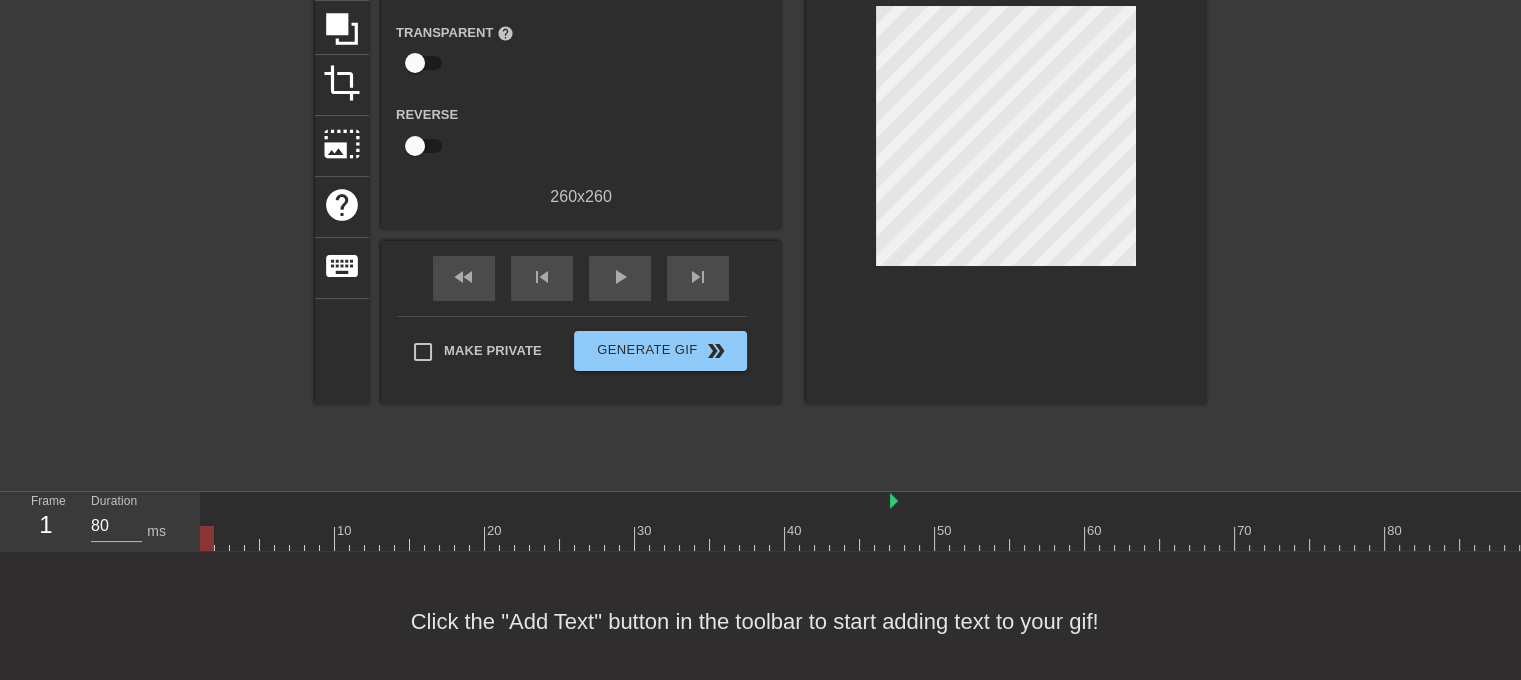 drag, startPoint x: 204, startPoint y: 506, endPoint x: 896, endPoint y: 519, distance: 692.1221 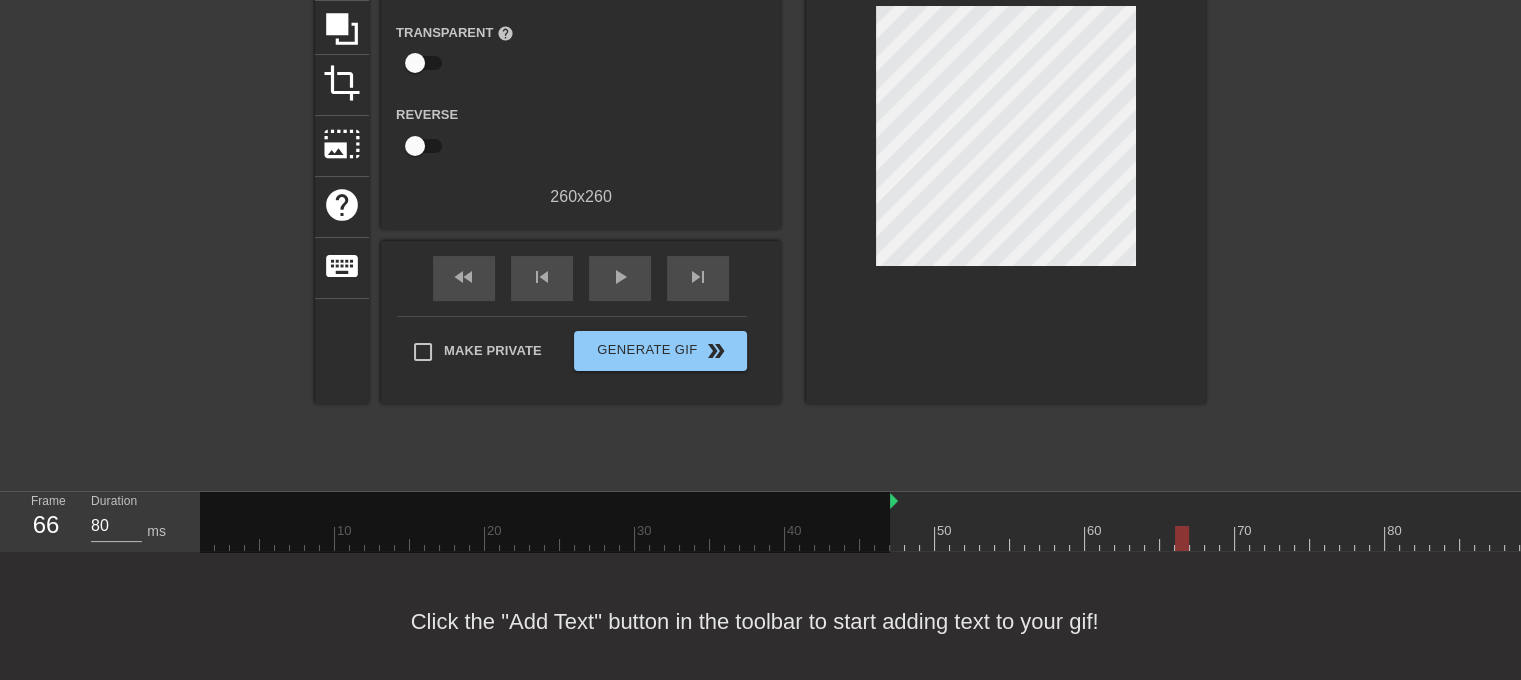drag, startPoint x: 212, startPoint y: 535, endPoint x: 1089, endPoint y: 525, distance: 877.057 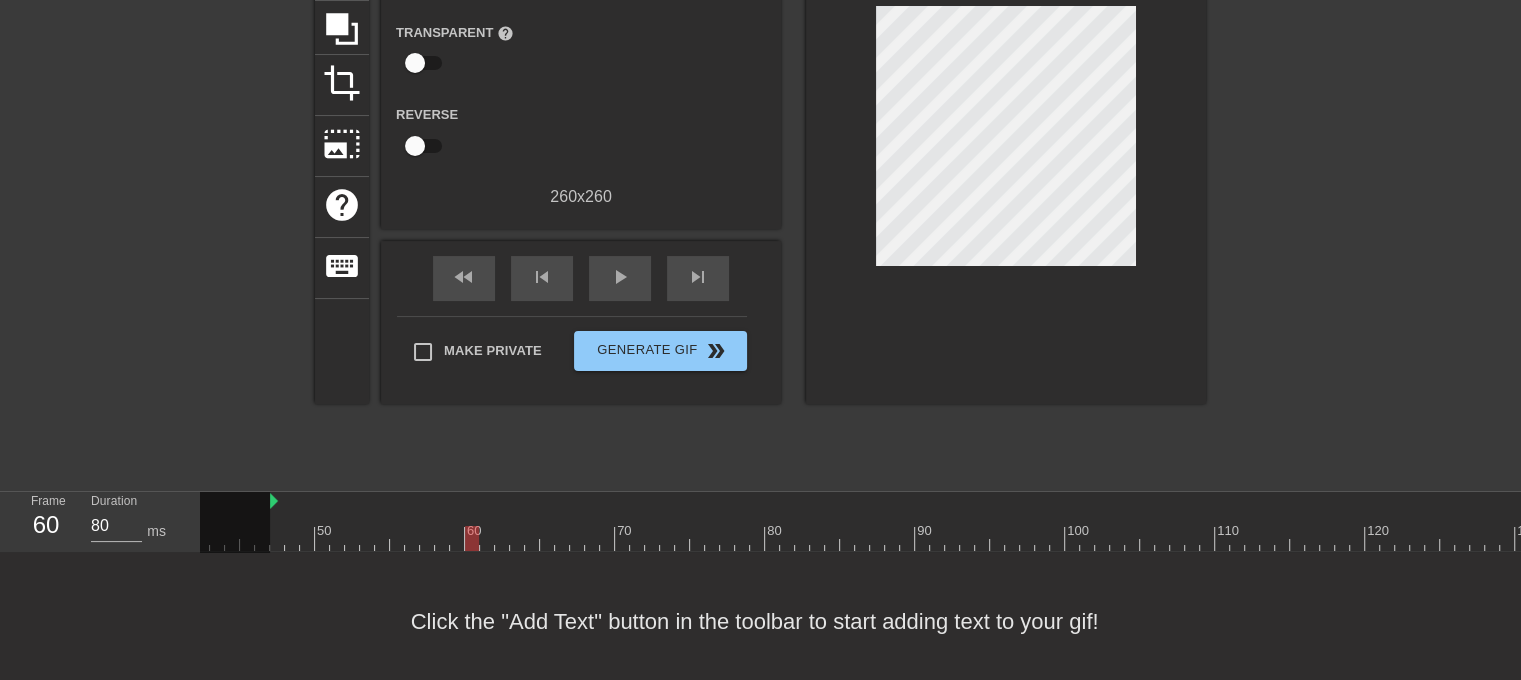 scroll, scrollTop: 0, scrollLeft: 453, axis: horizontal 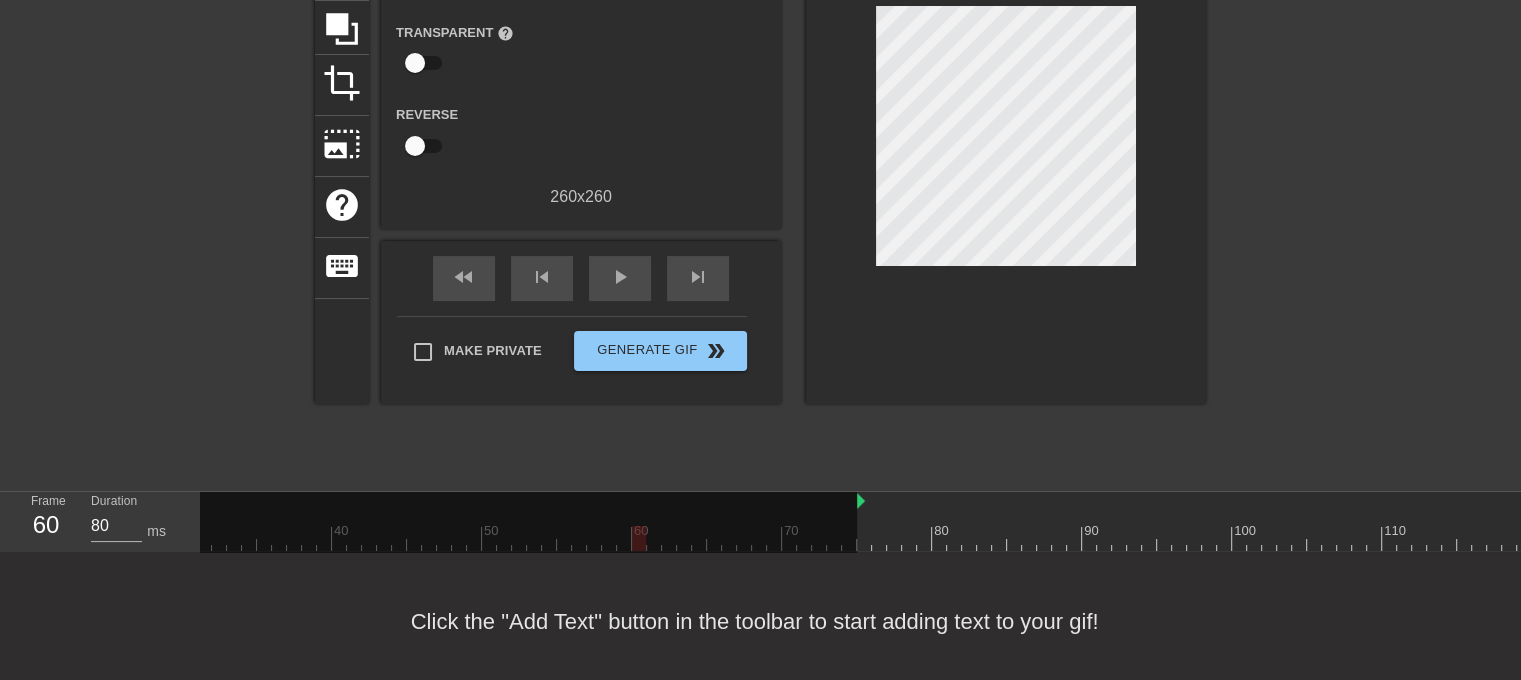 drag, startPoint x: 439, startPoint y: 507, endPoint x: 860, endPoint y: 518, distance: 421.14368 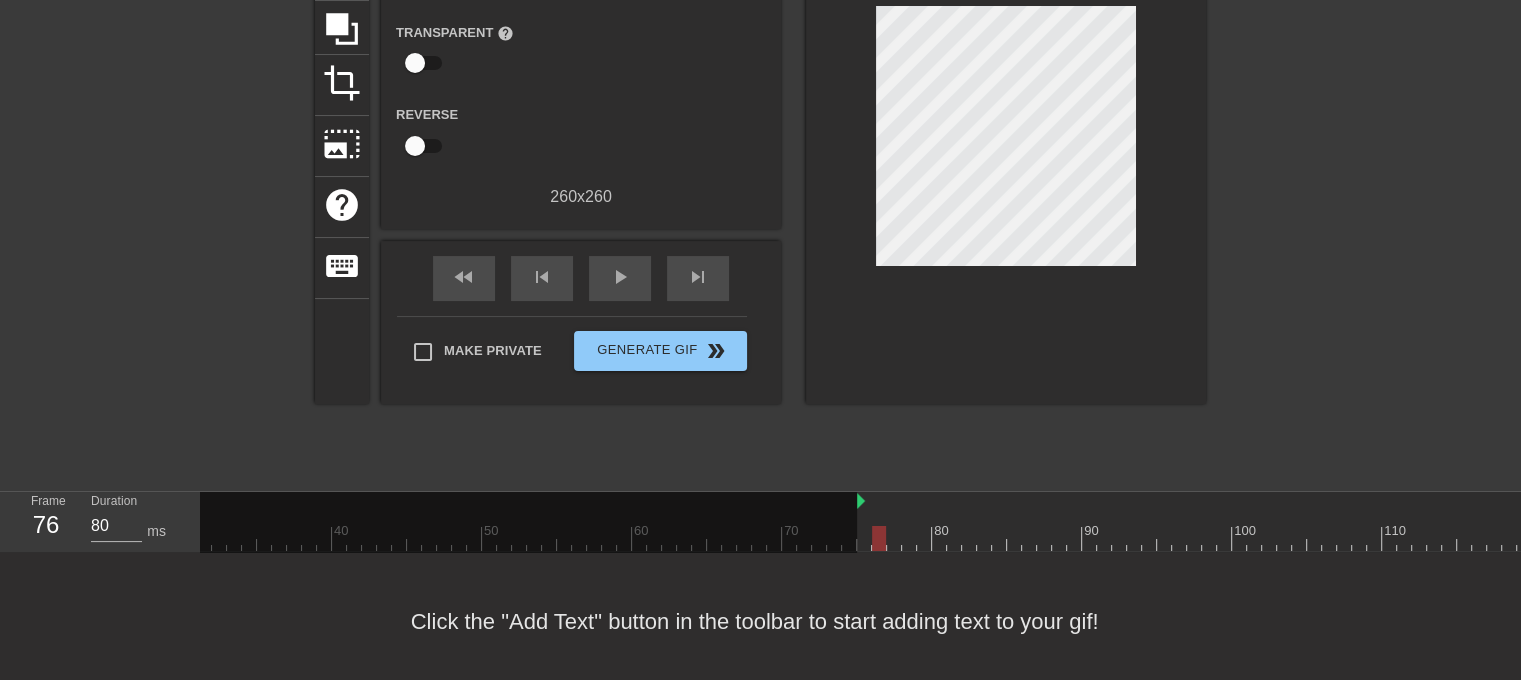 click at bounding box center (947, 538) 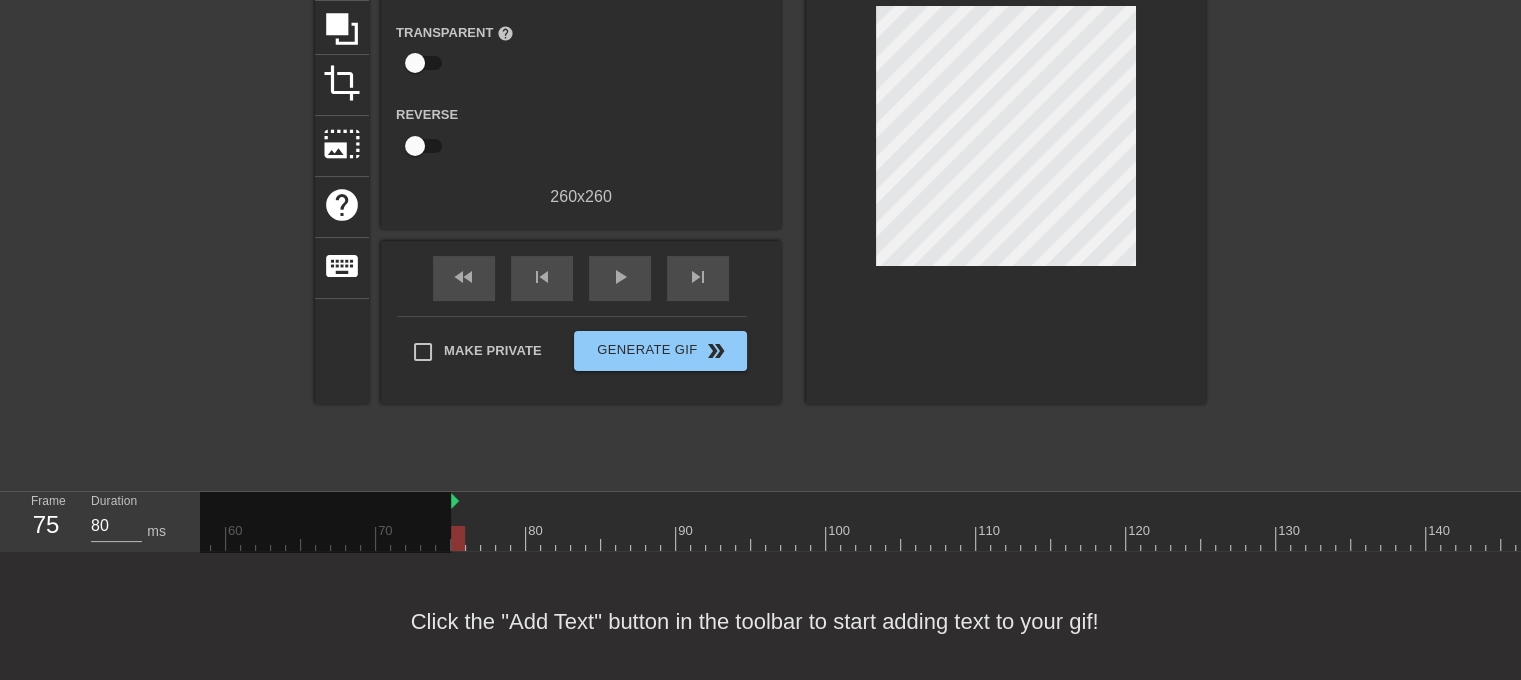scroll, scrollTop: 0, scrollLeft: 1090, axis: horizontal 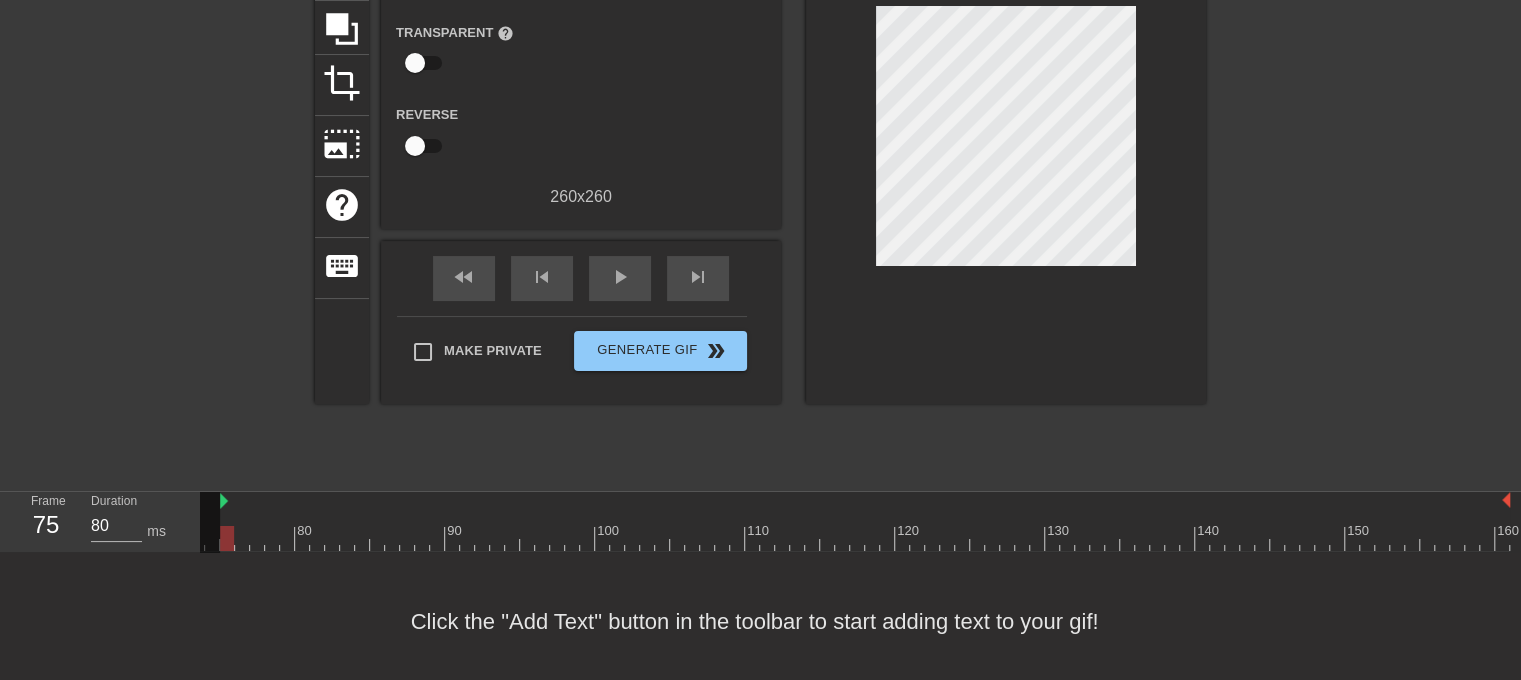 click at bounding box center [310, 538] 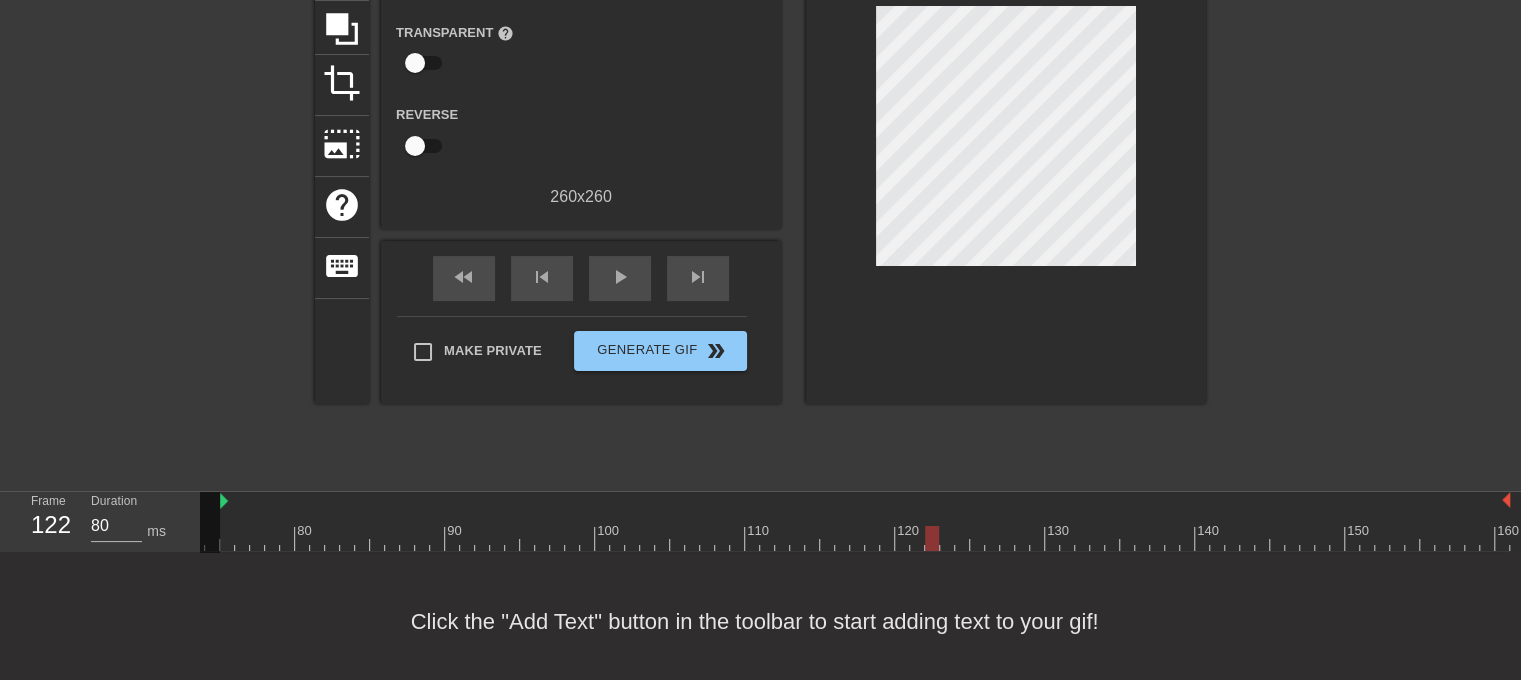 click at bounding box center (310, 538) 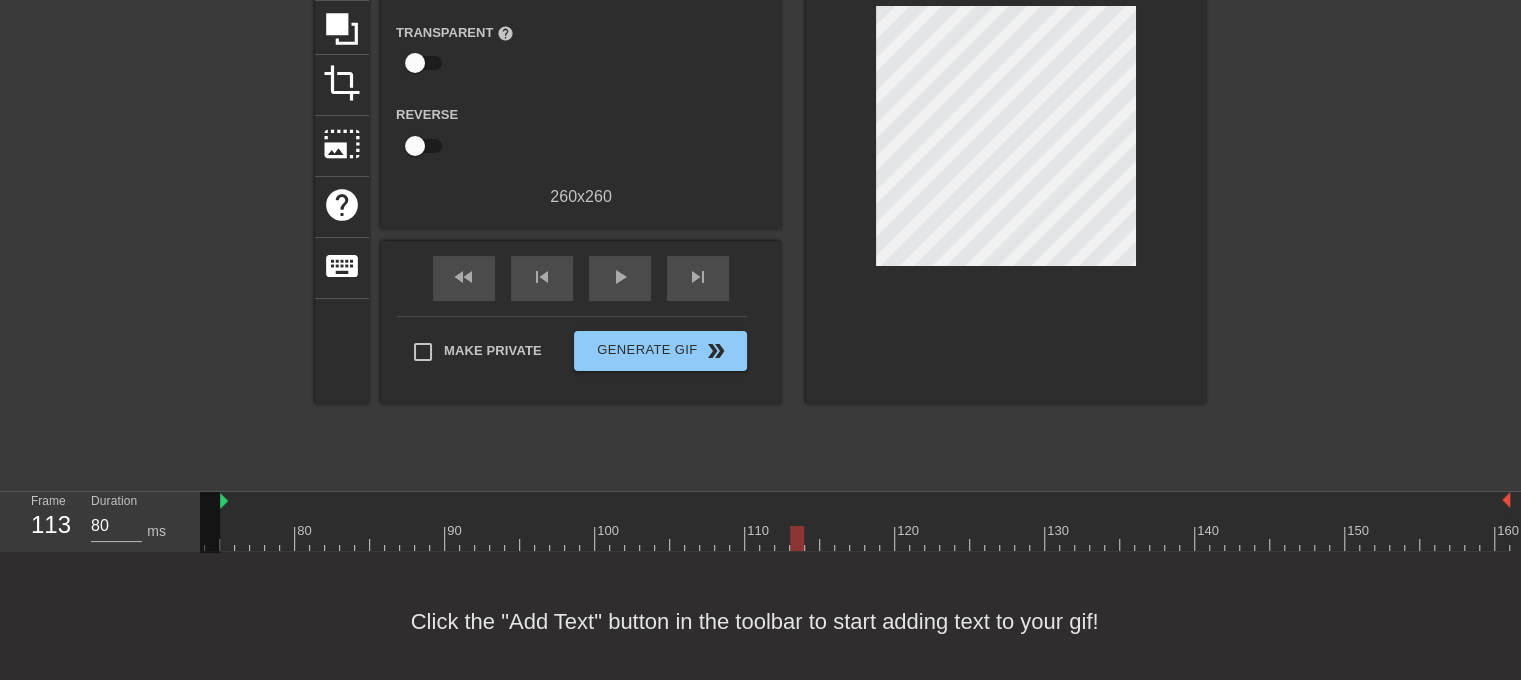 click at bounding box center [310, 538] 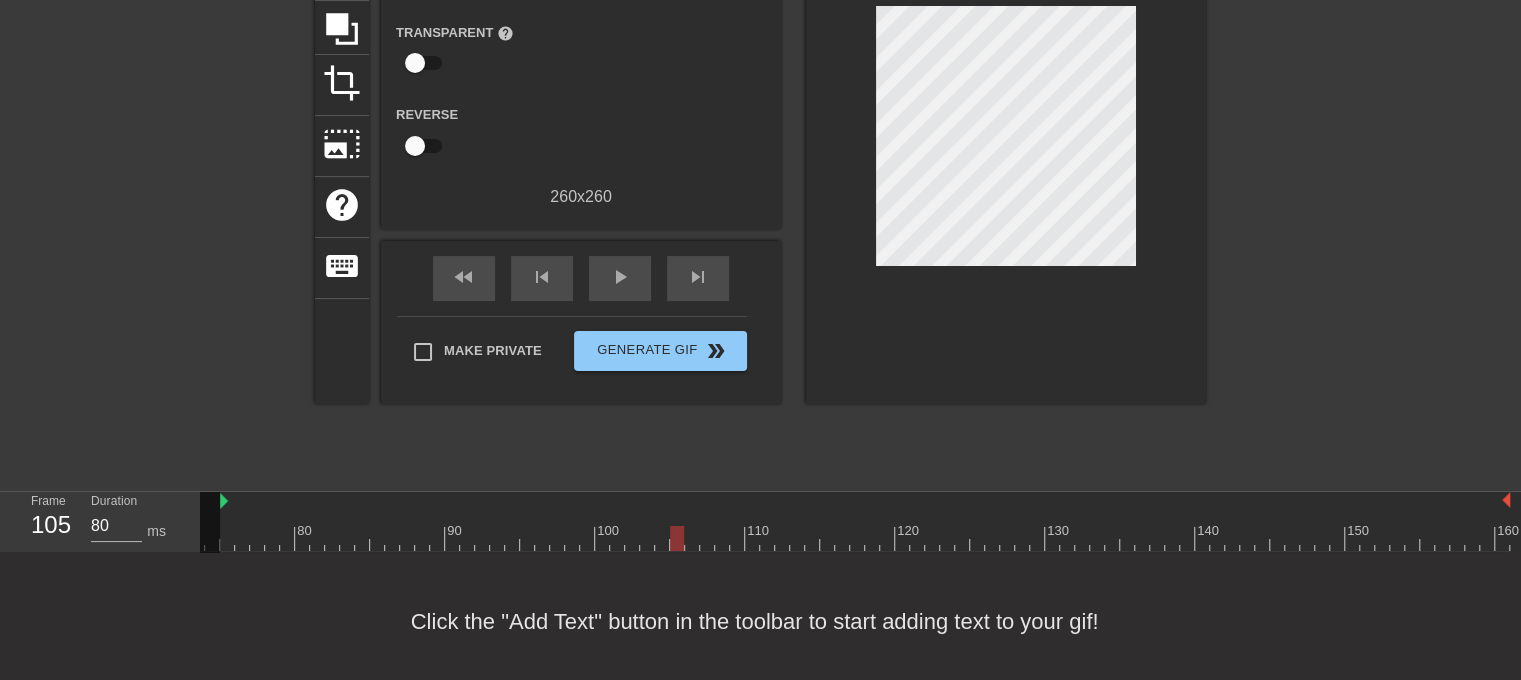click at bounding box center [310, 538] 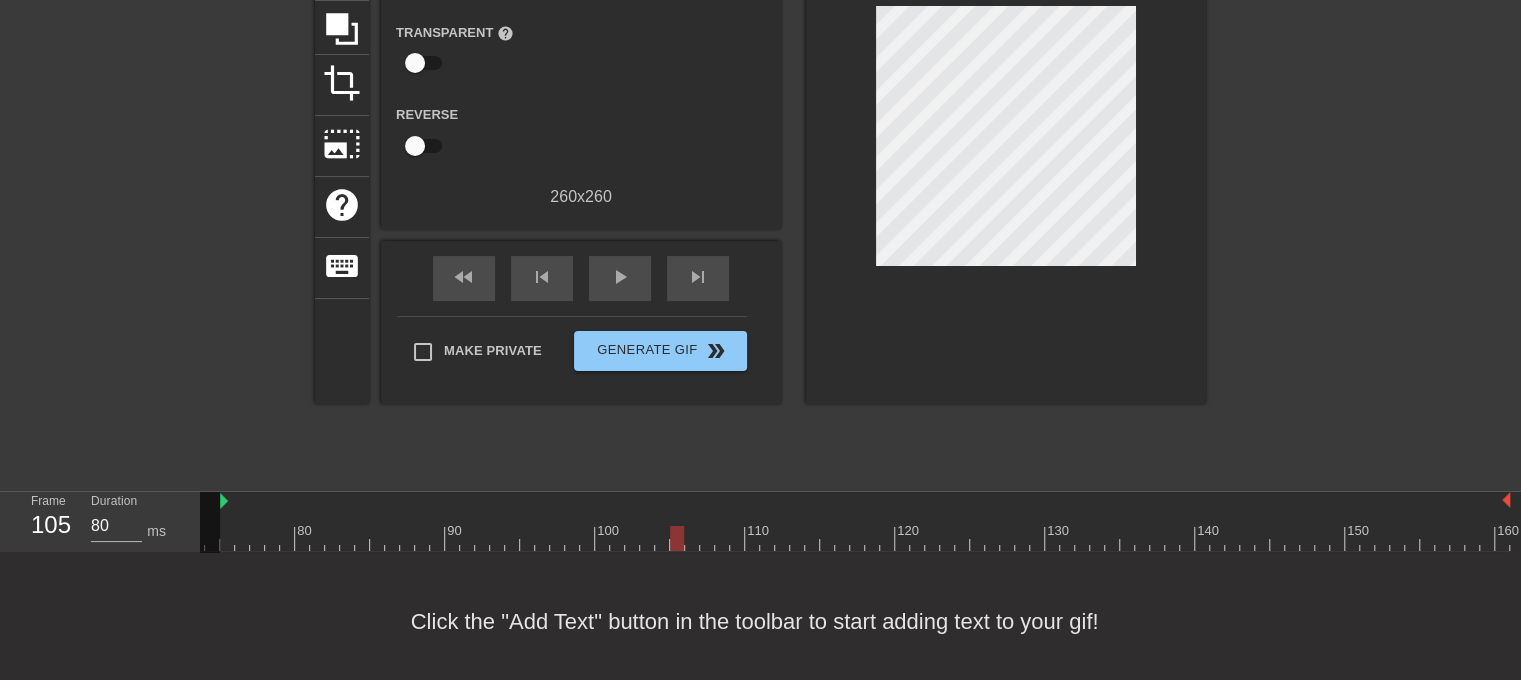 drag, startPoint x: 615, startPoint y: 535, endPoint x: 679, endPoint y: 551, distance: 65.96969 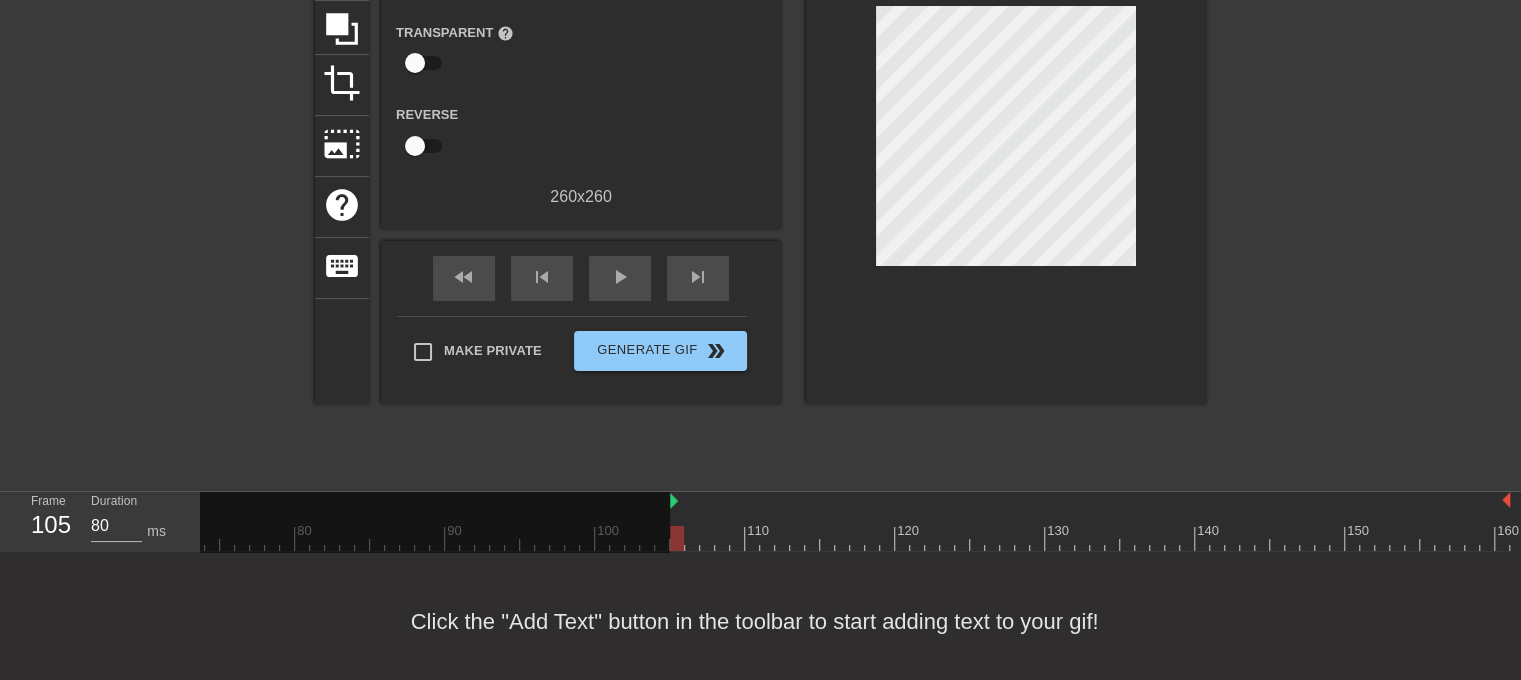 drag, startPoint x: 221, startPoint y: 505, endPoint x: 667, endPoint y: 535, distance: 447.00784 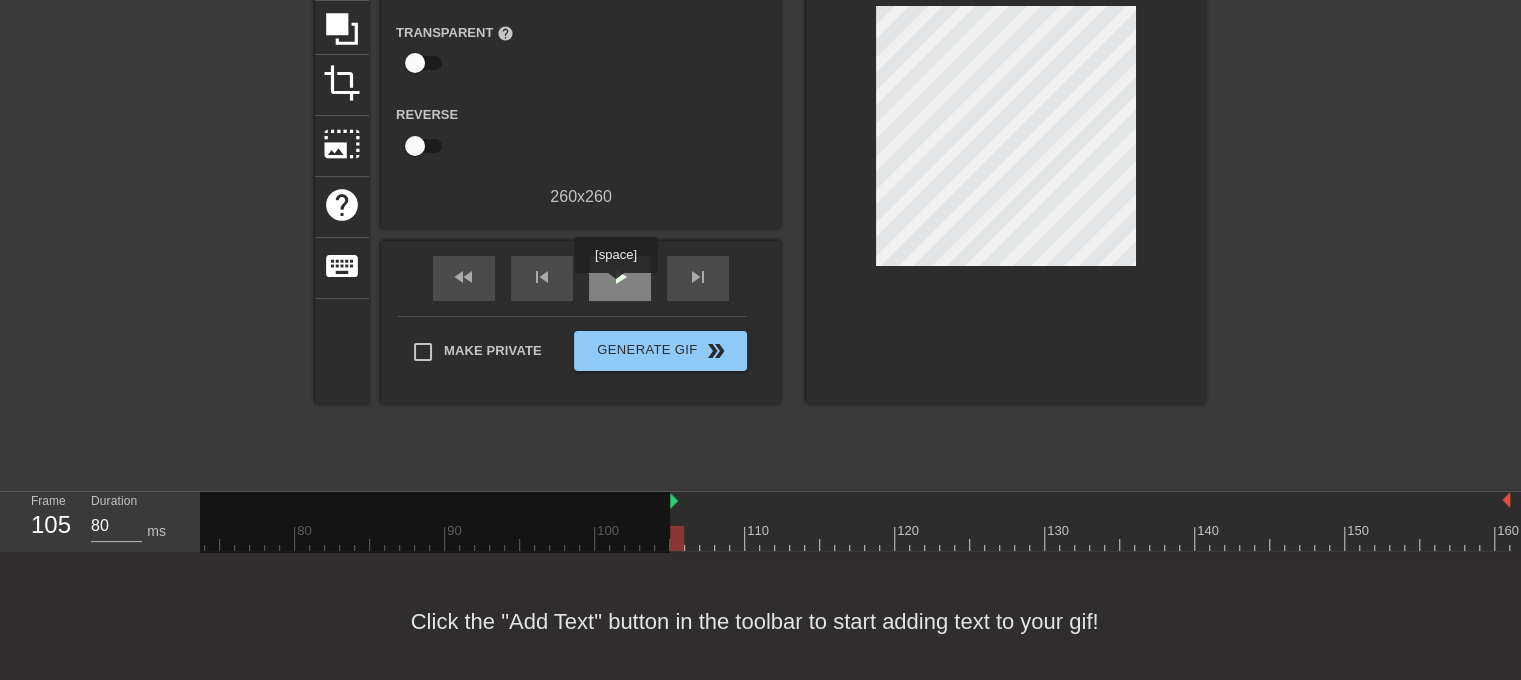 click on "play_arrow" at bounding box center [620, 277] 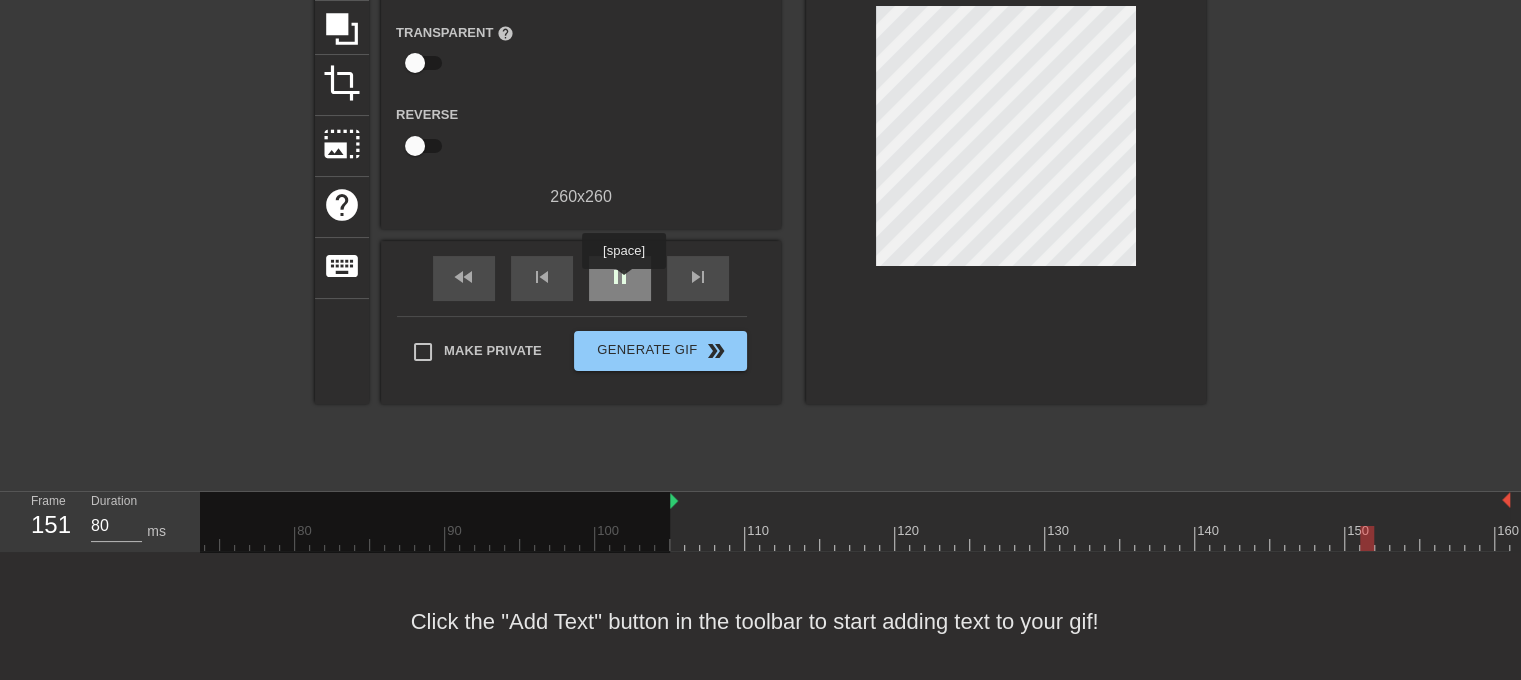 click on "pause" at bounding box center (620, 277) 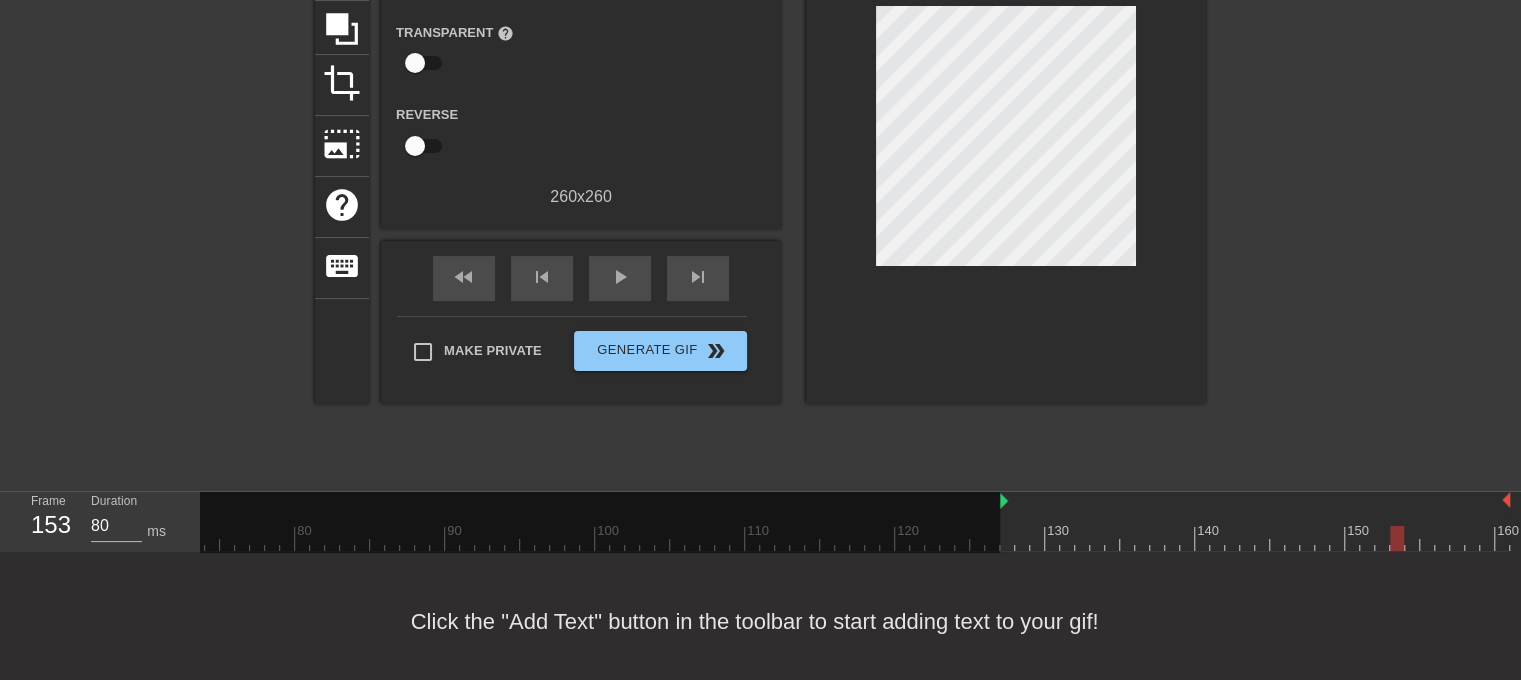 drag, startPoint x: 671, startPoint y: 499, endPoint x: 995, endPoint y: 504, distance: 324.03857 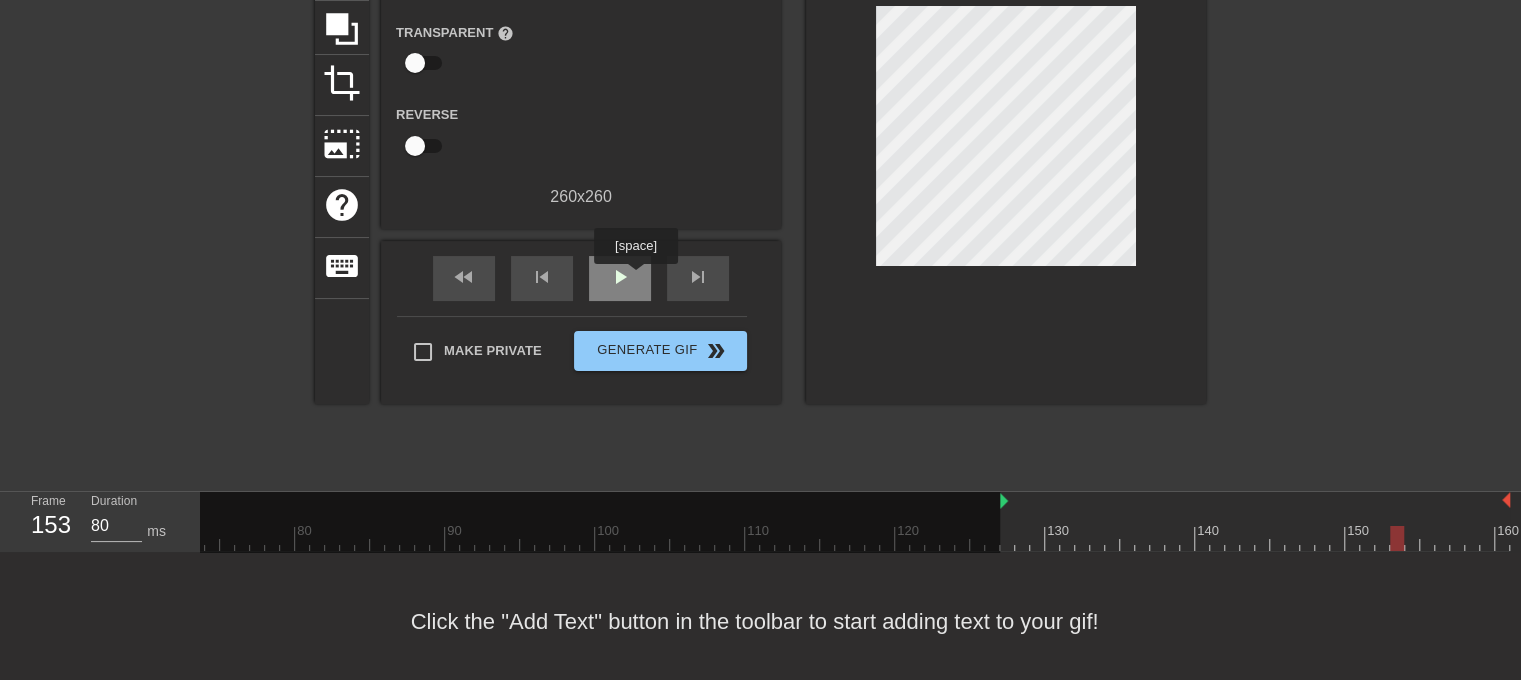 click on "play_arrow" at bounding box center [620, 278] 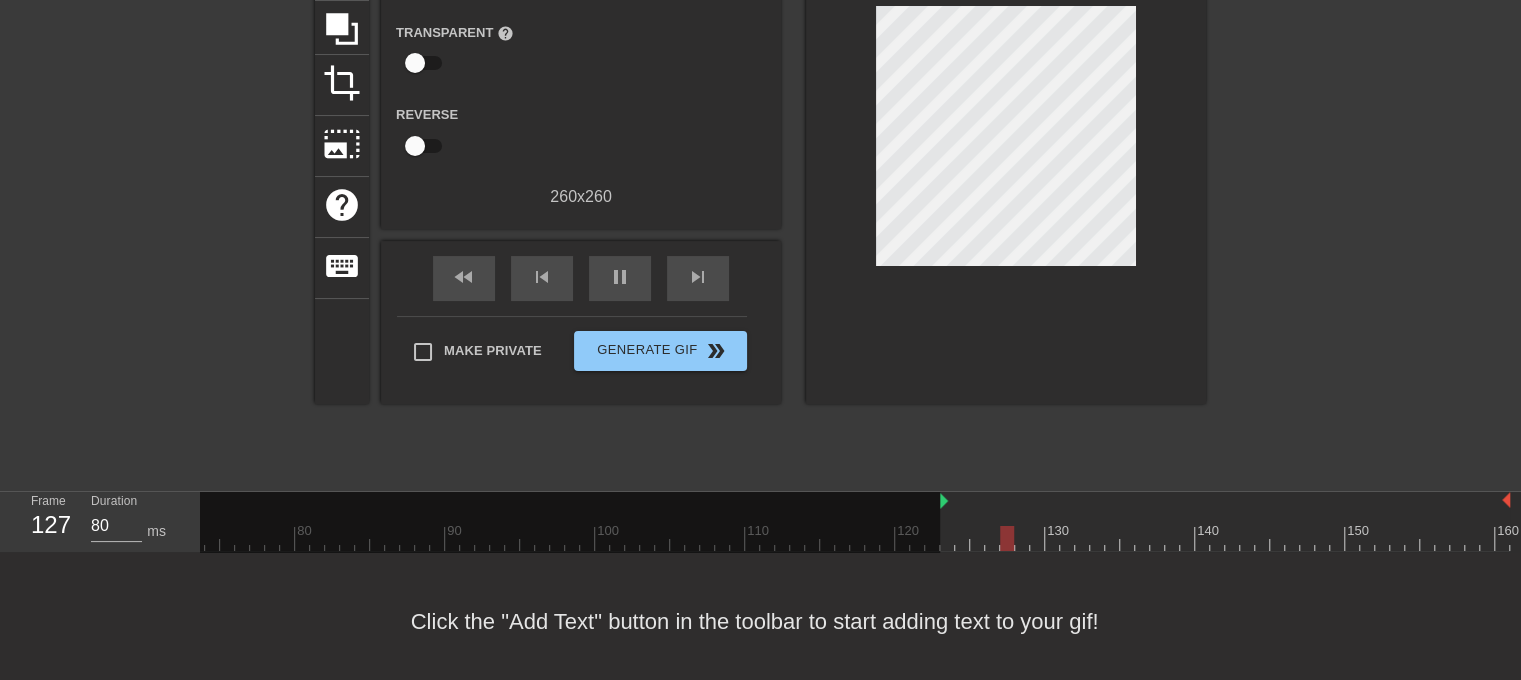 drag, startPoint x: 1004, startPoint y: 503, endPoint x: 939, endPoint y: 511, distance: 65.490456 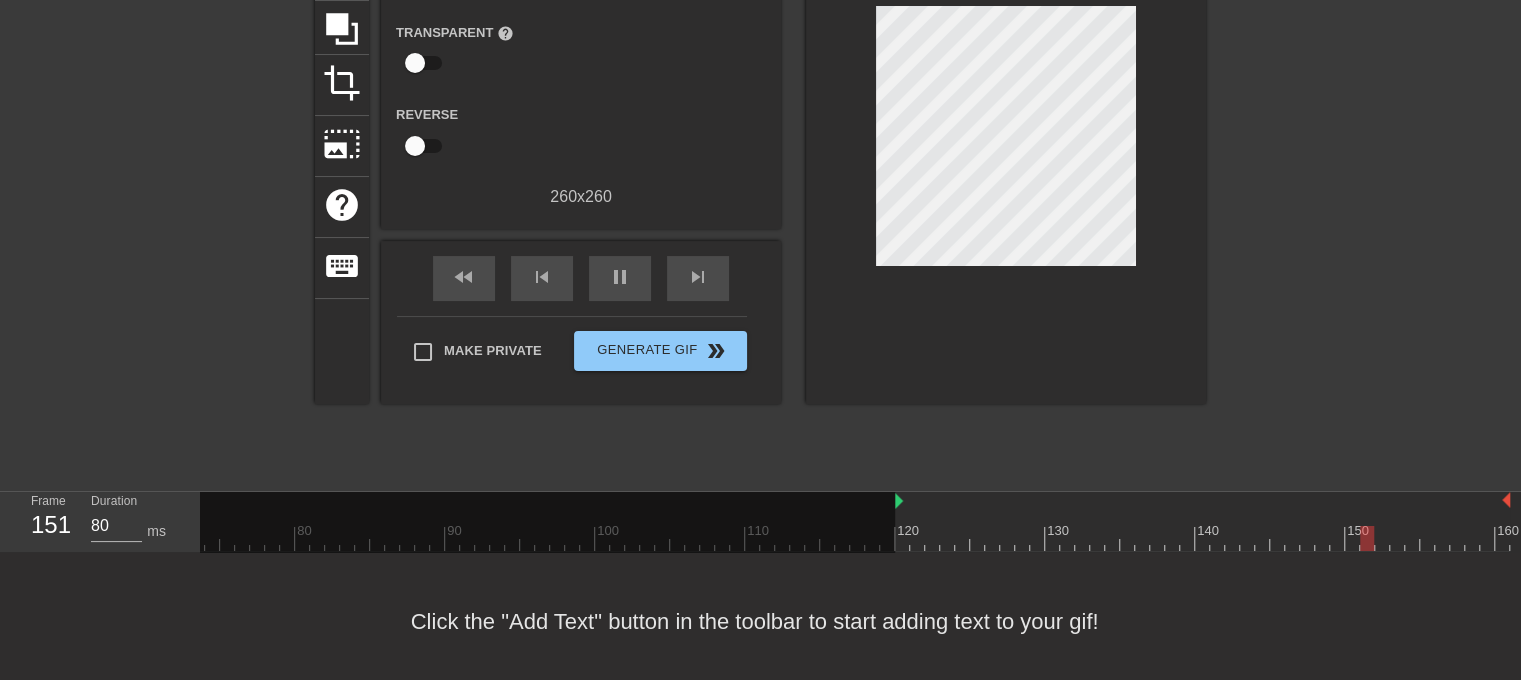 drag, startPoint x: 940, startPoint y: 509, endPoint x: 896, endPoint y: 529, distance: 48.332184 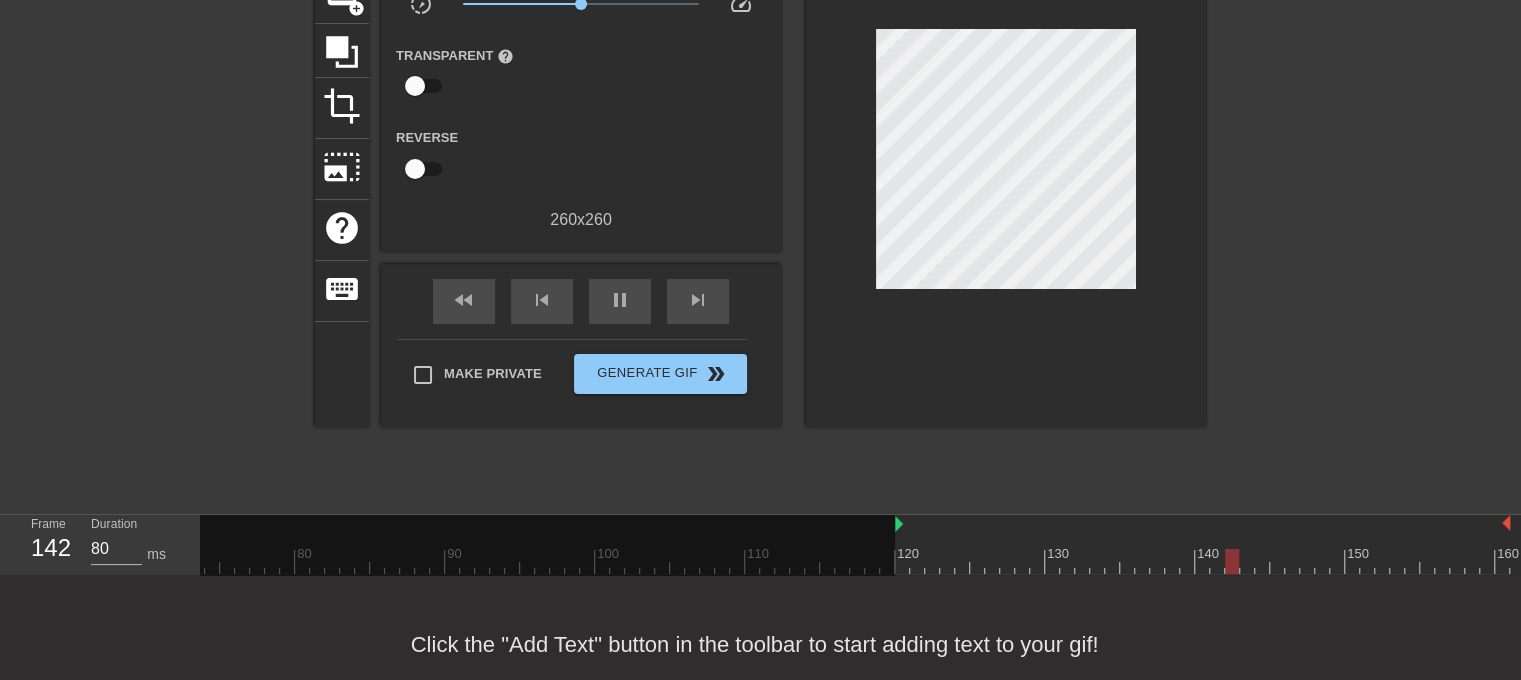 scroll, scrollTop: 200, scrollLeft: 0, axis: vertical 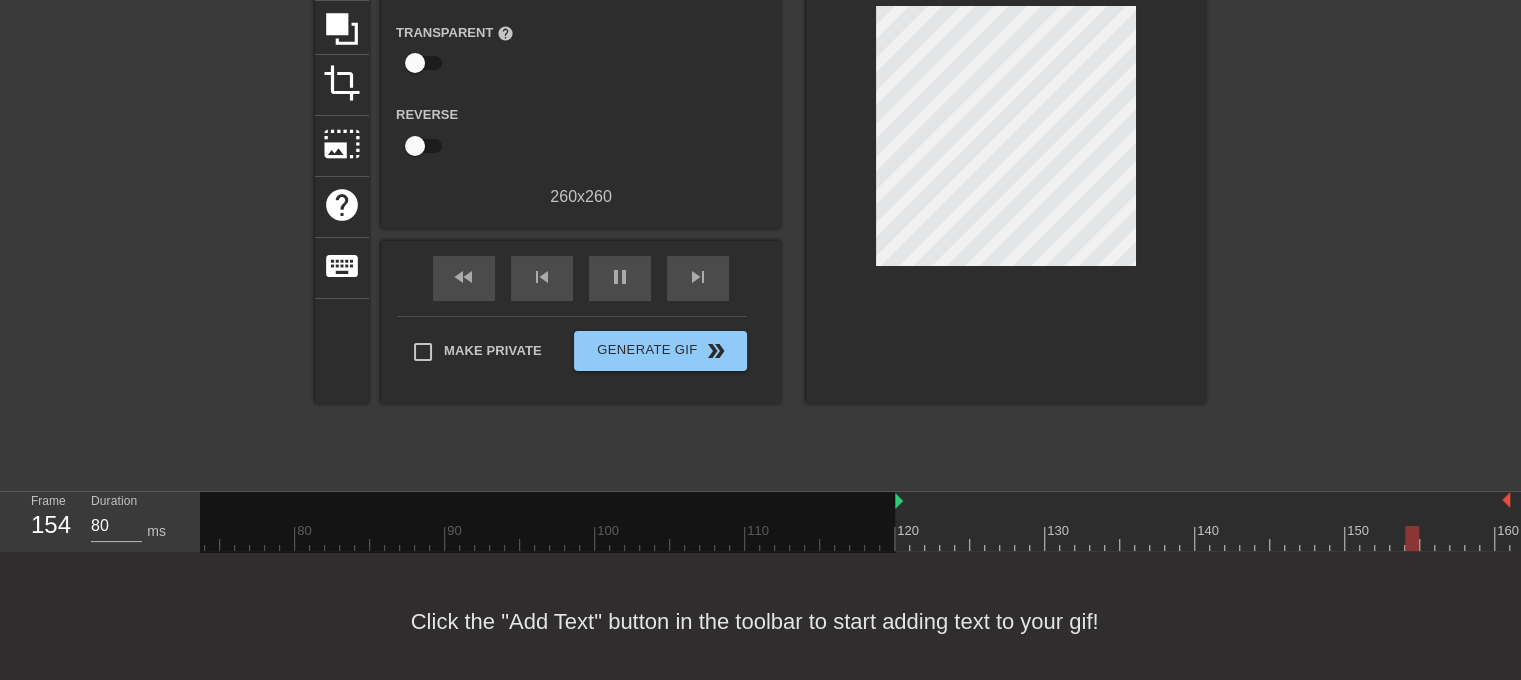 click at bounding box center [1202, 502] 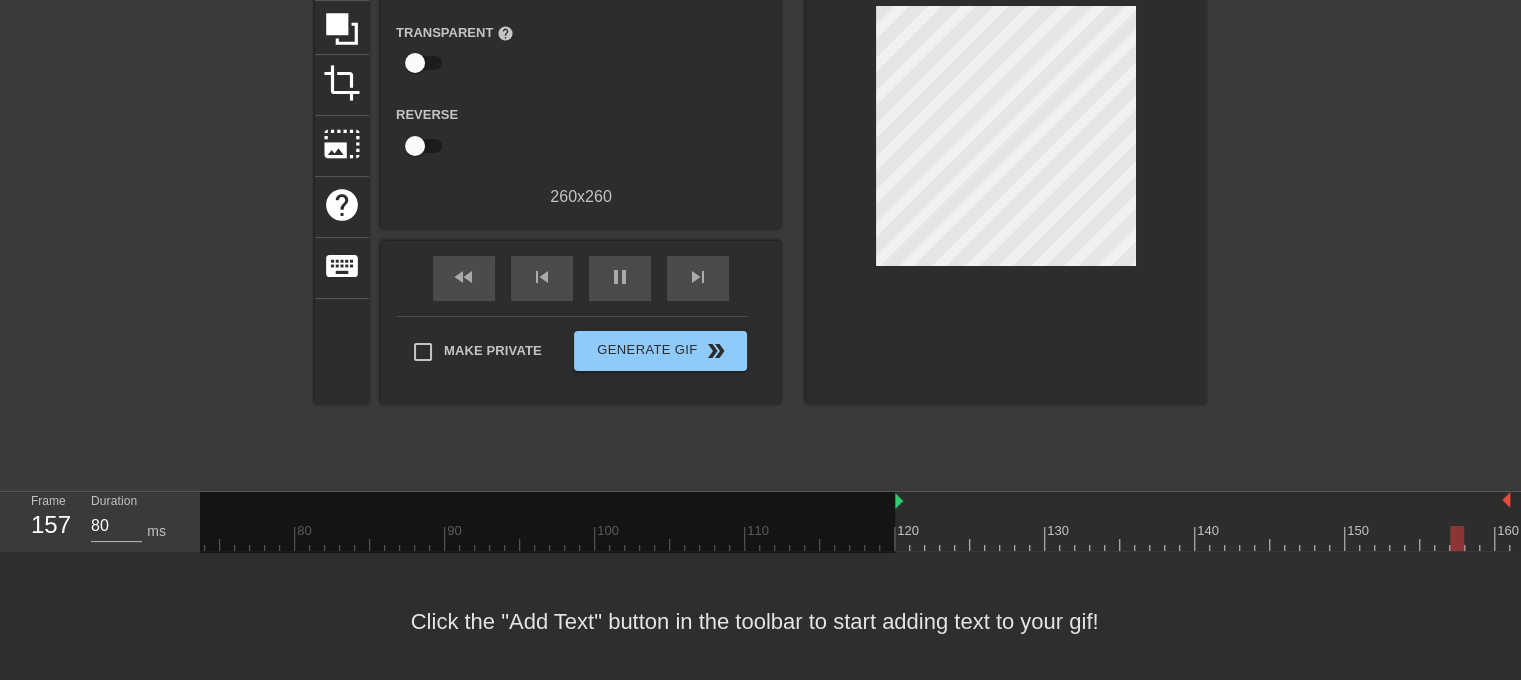 click at bounding box center (310, 538) 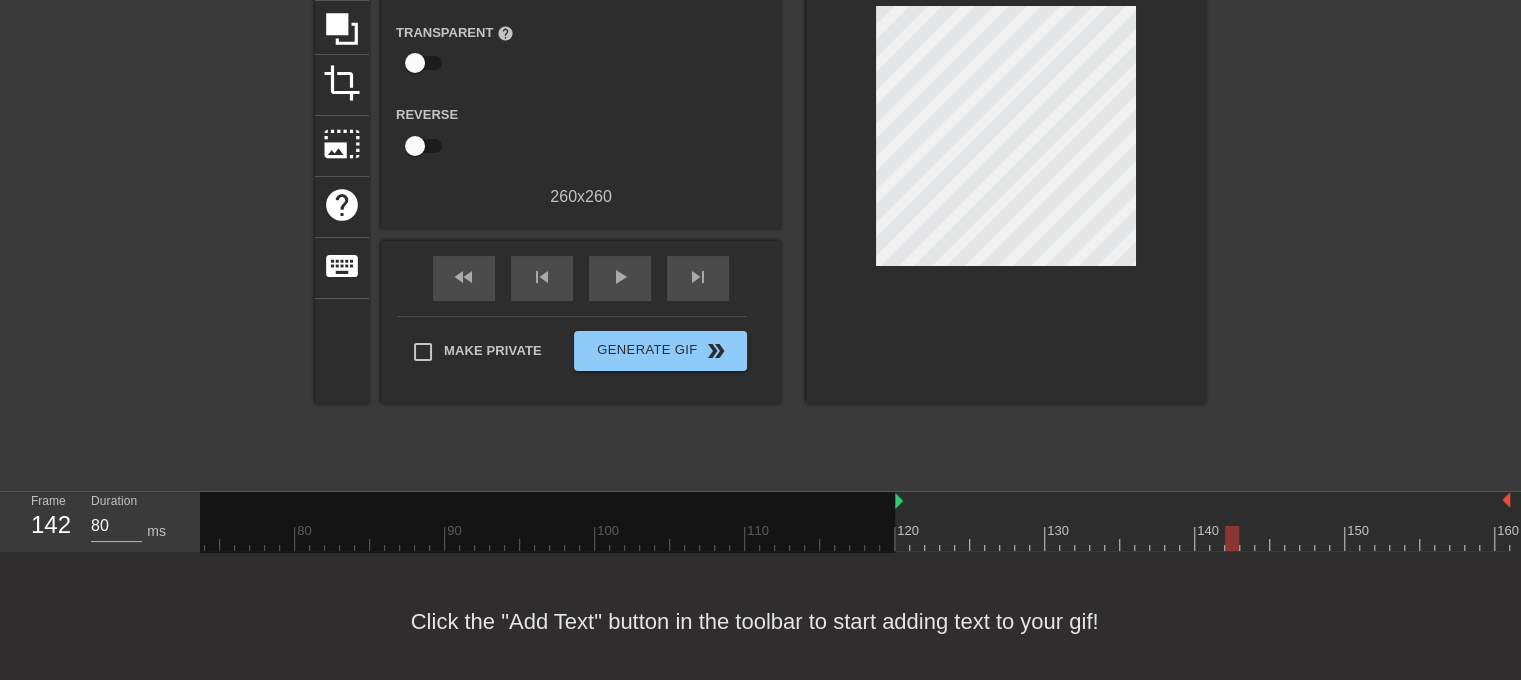 click at bounding box center [310, 538] 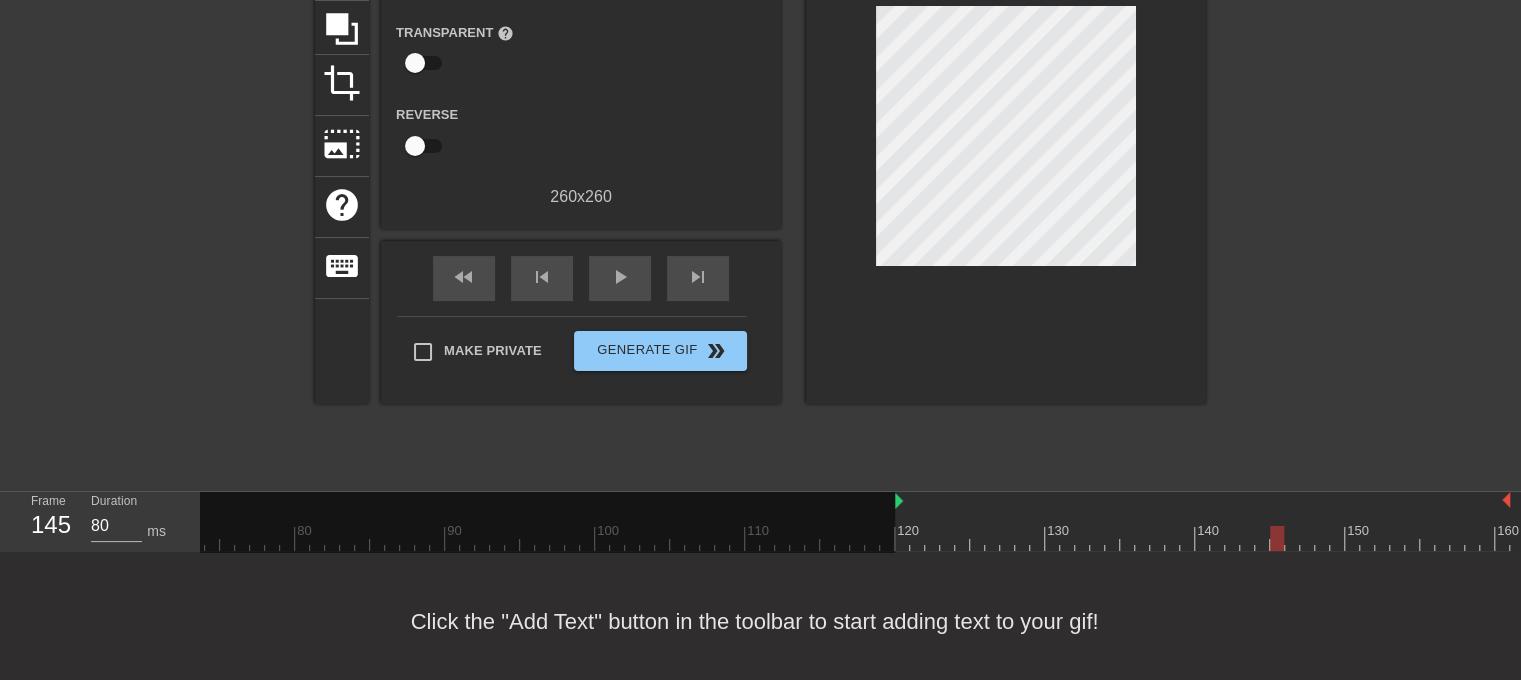 click at bounding box center (310, 538) 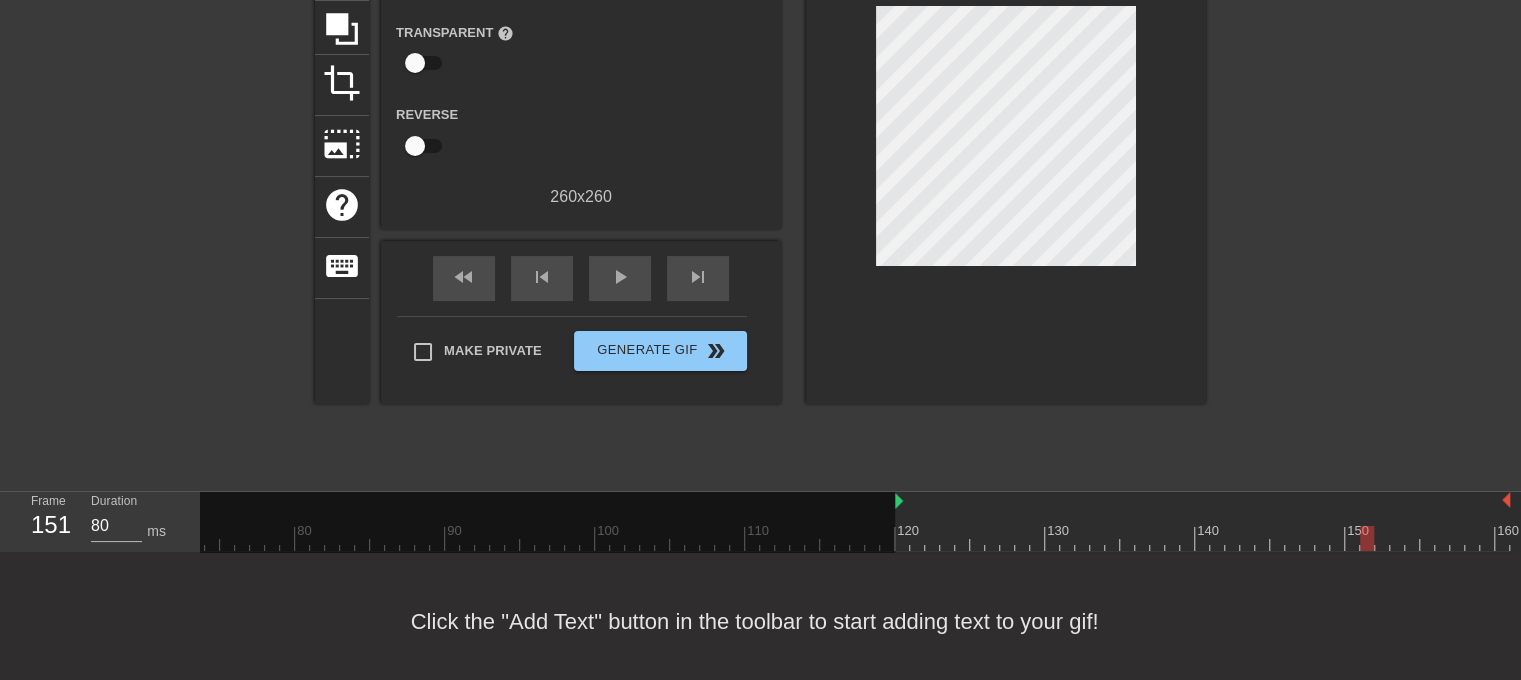 click at bounding box center [310, 538] 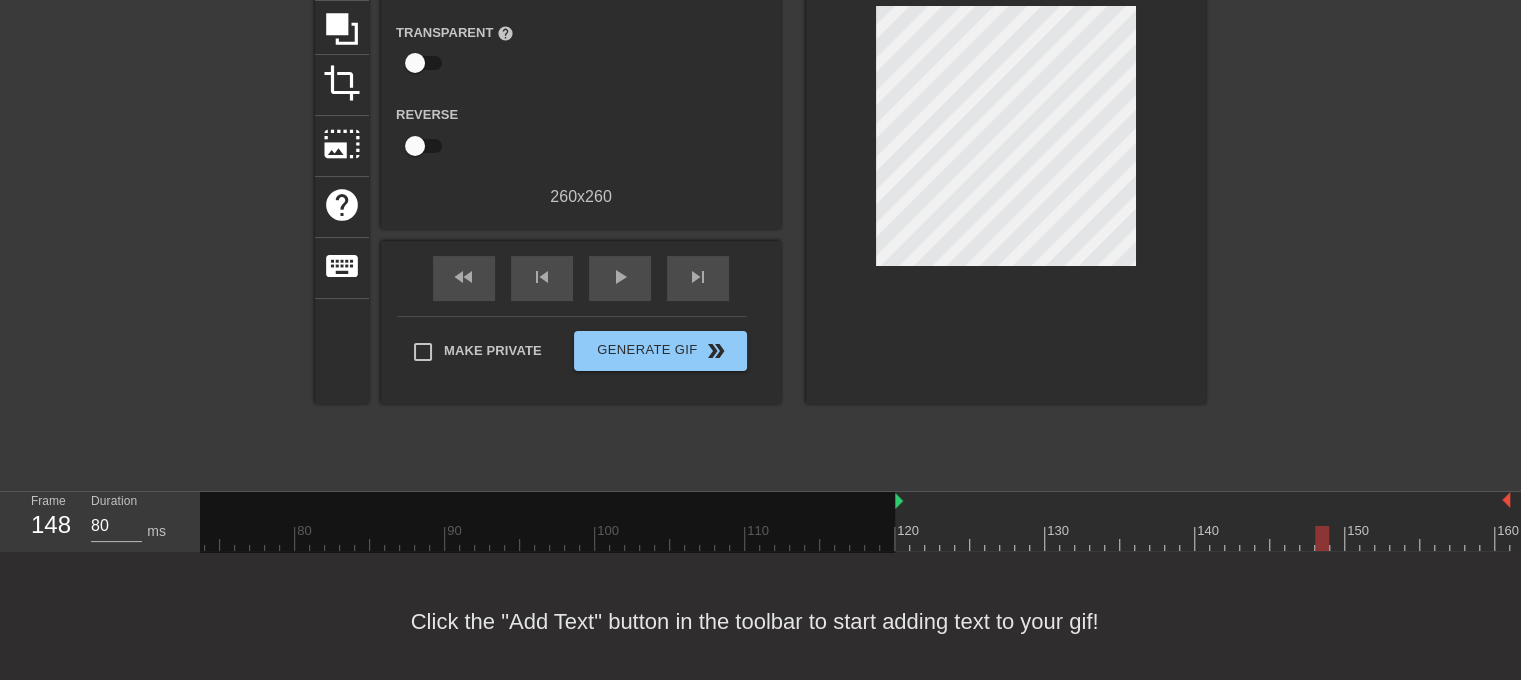 scroll, scrollTop: 0, scrollLeft: 0, axis: both 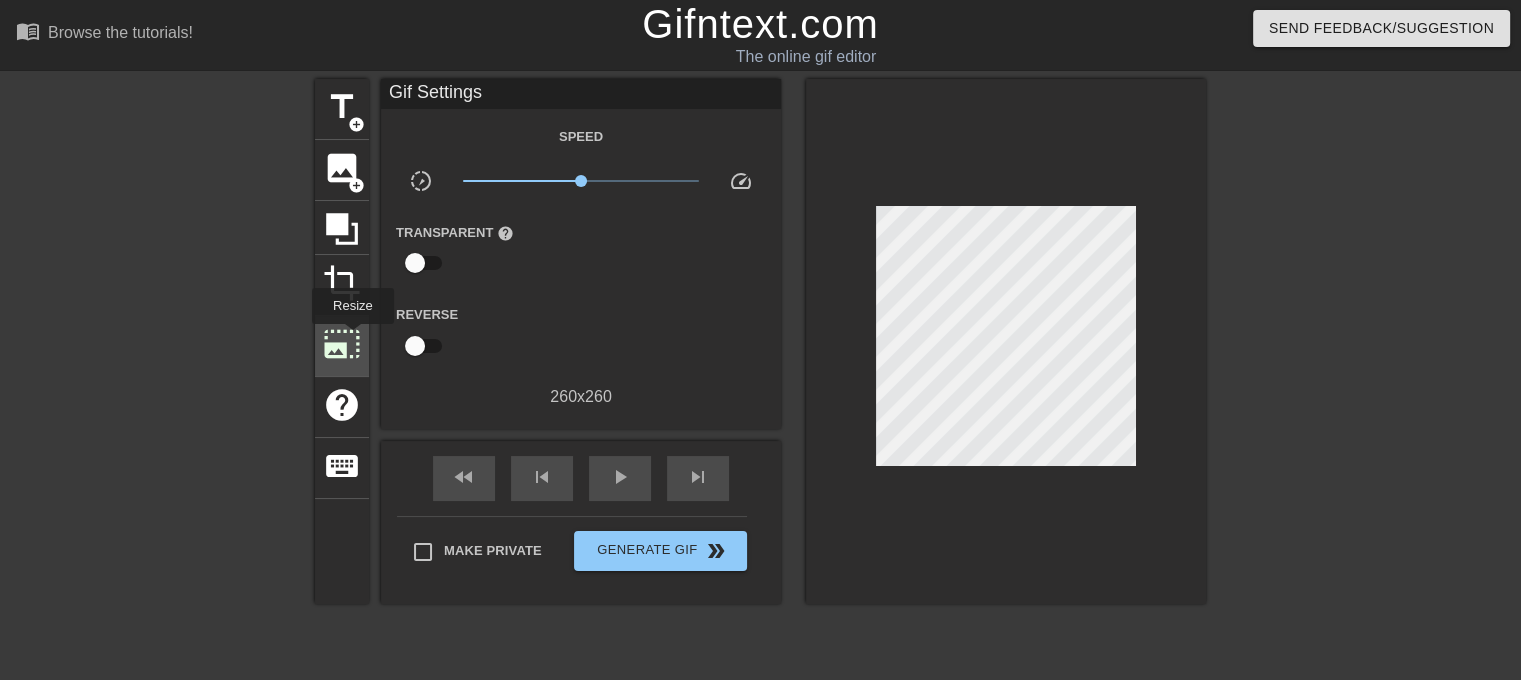 click on "photo_size_select_large" at bounding box center [342, 344] 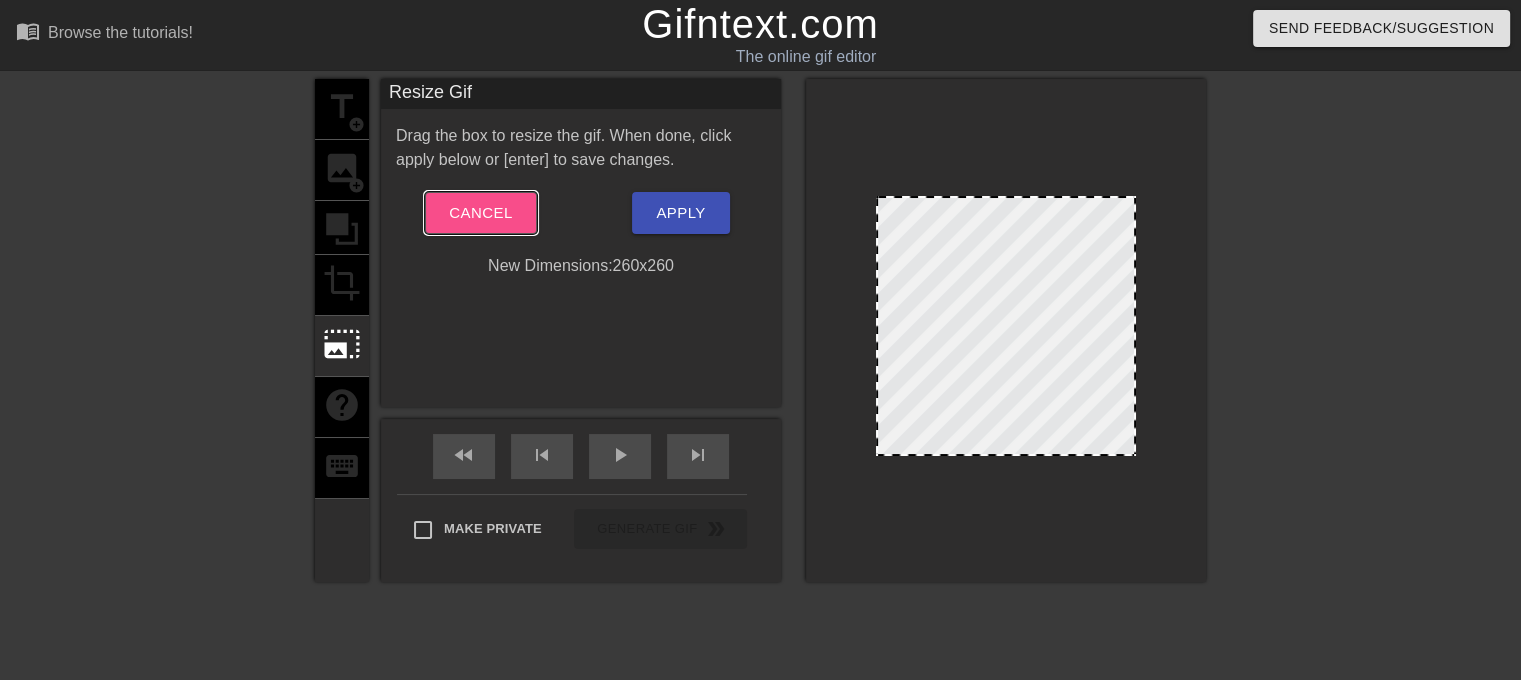 click on "Cancel" at bounding box center (480, 213) 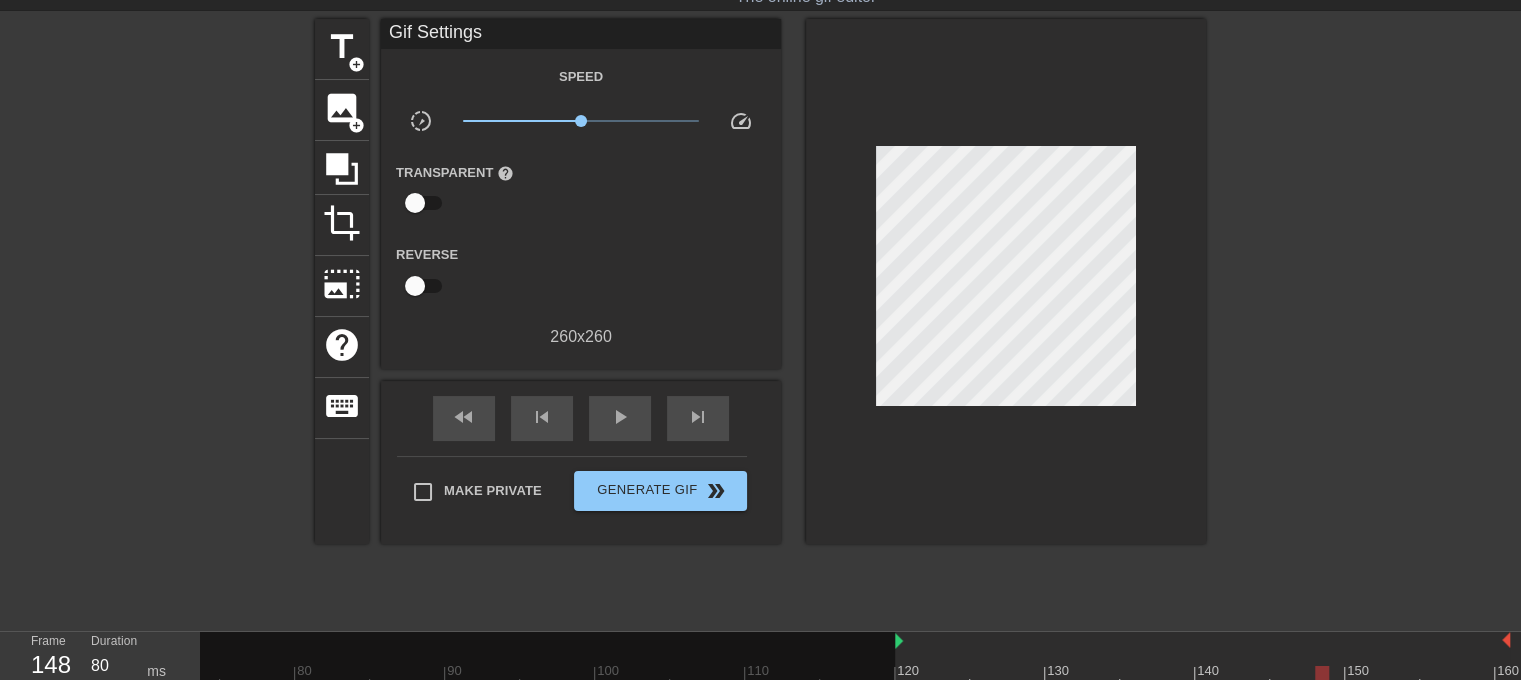 scroll, scrollTop: 26, scrollLeft: 0, axis: vertical 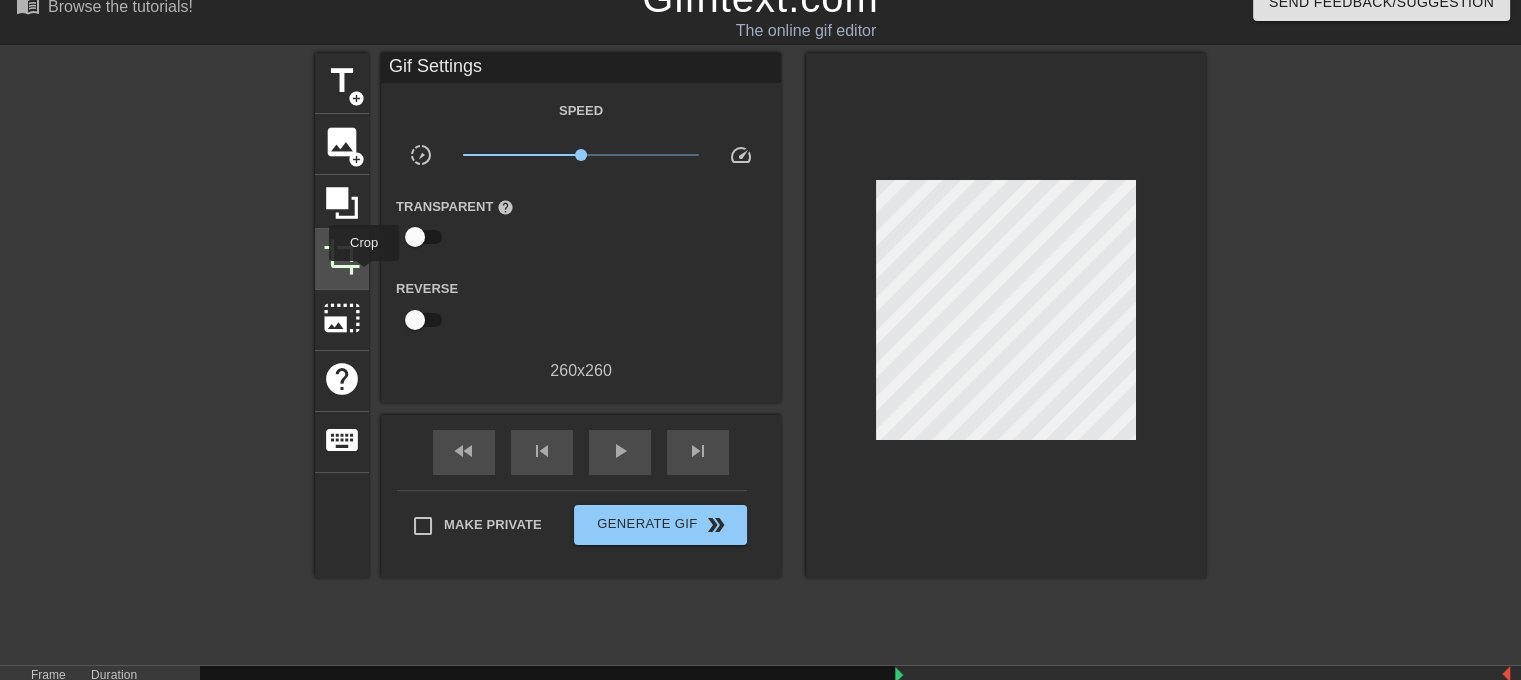 click on "crop" at bounding box center (342, 259) 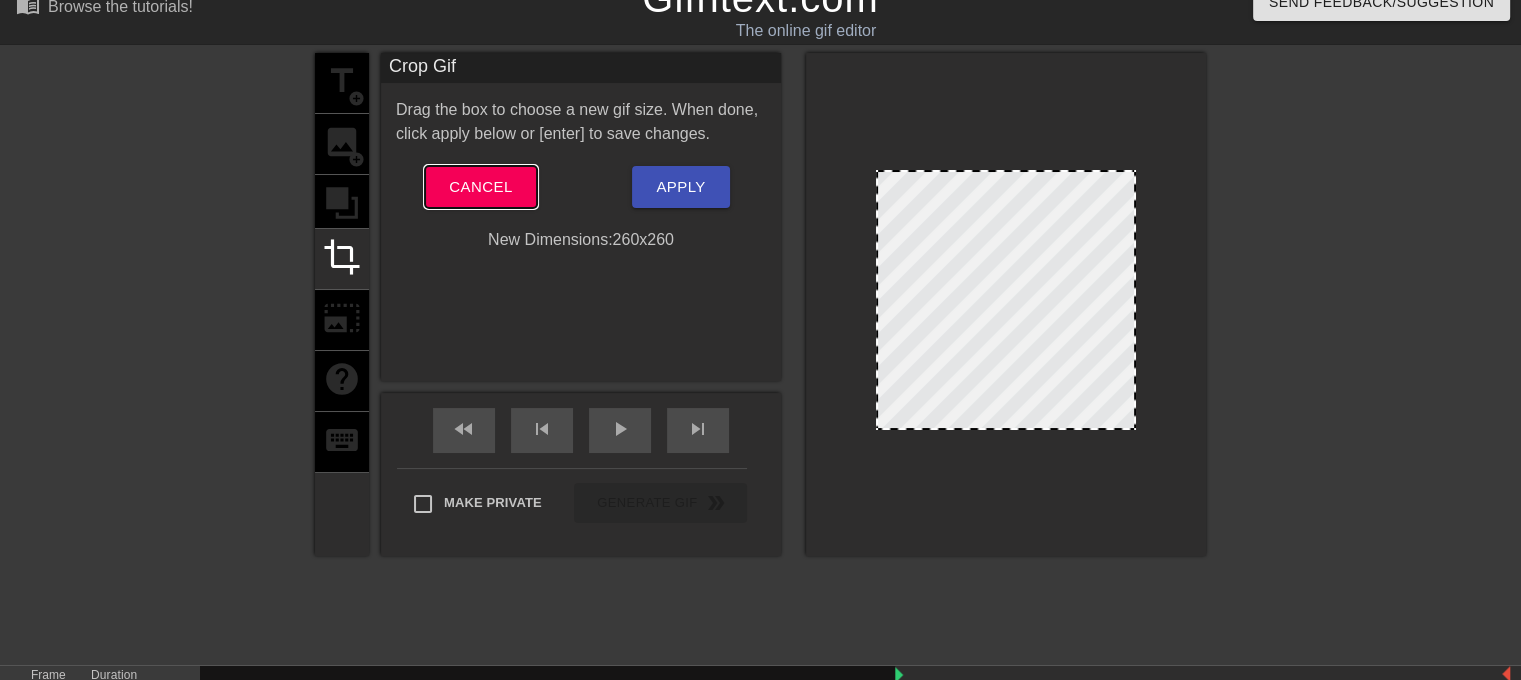 click on "Cancel" at bounding box center (480, 187) 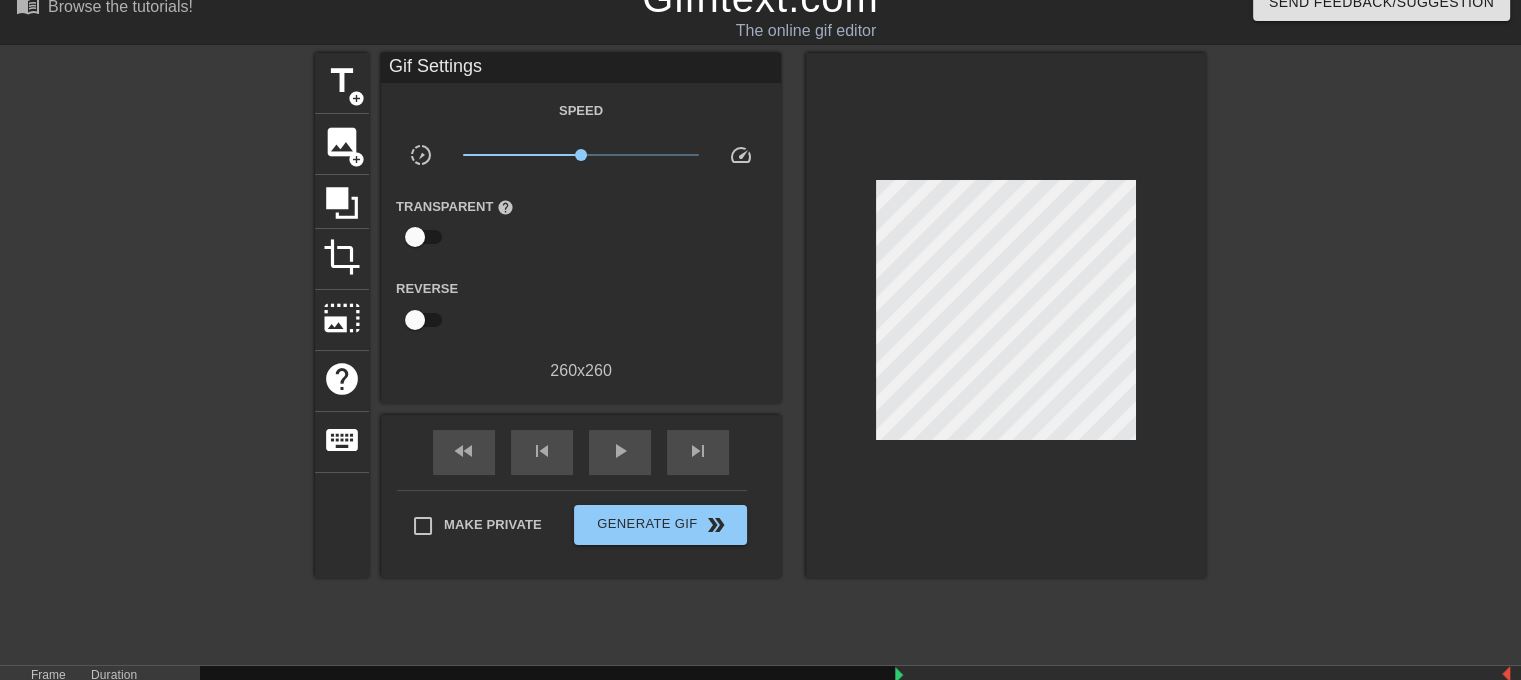 scroll, scrollTop: 226, scrollLeft: 0, axis: vertical 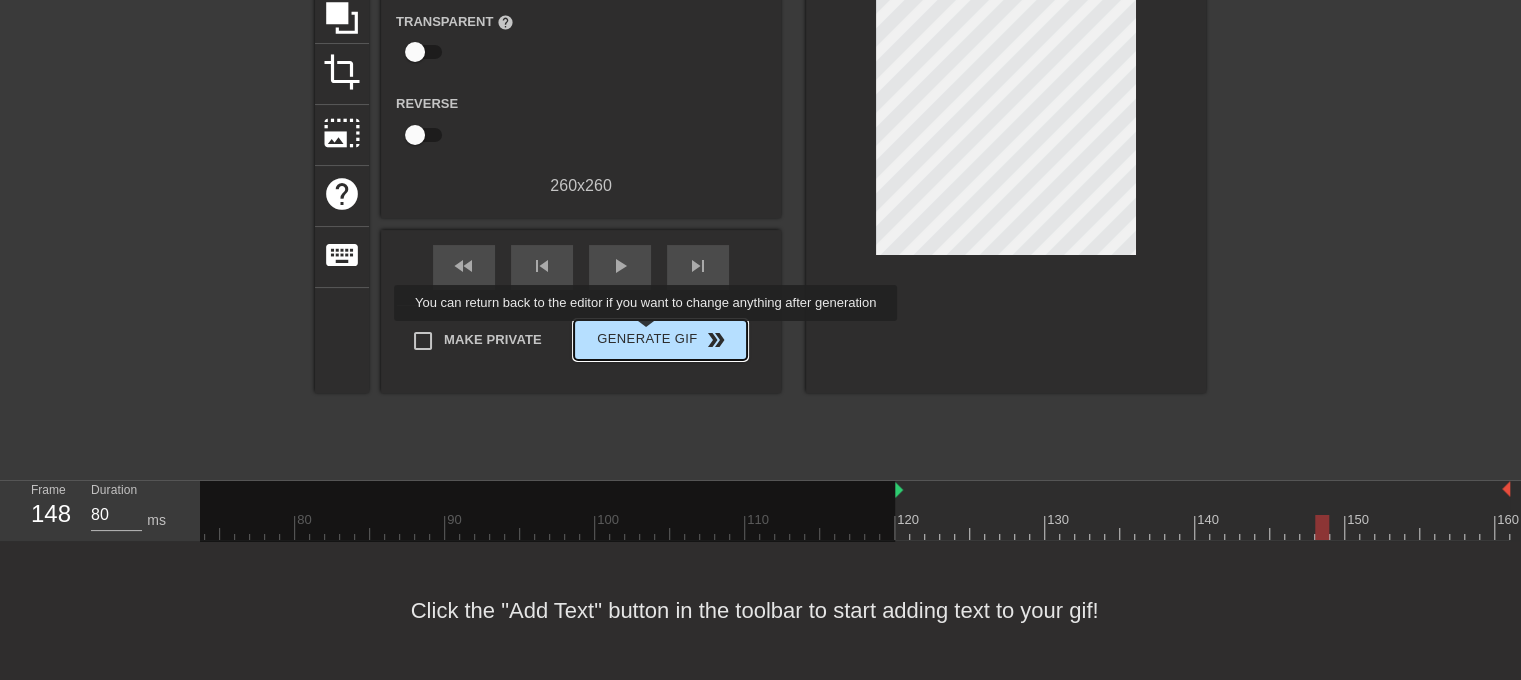 click on "Generate Gif double_arrow" at bounding box center [660, 340] 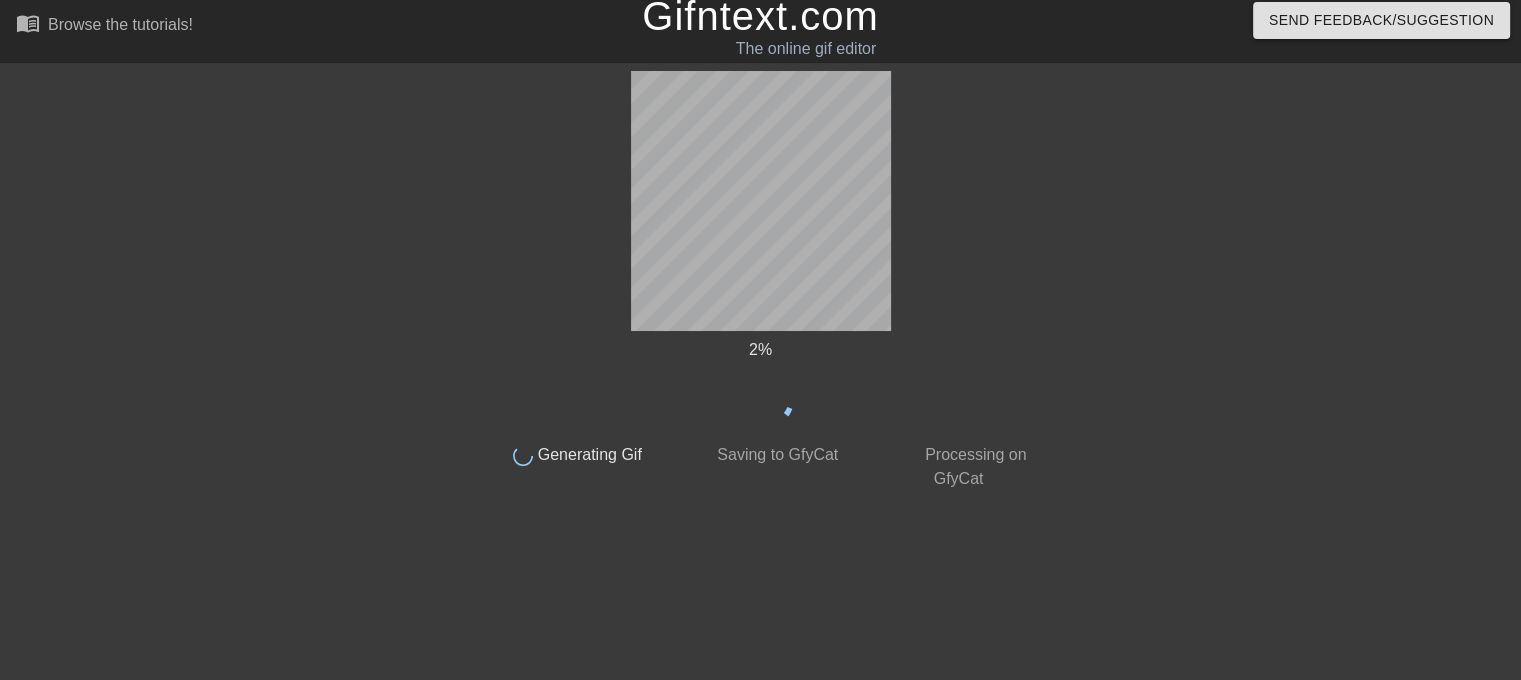 scroll, scrollTop: 8, scrollLeft: 0, axis: vertical 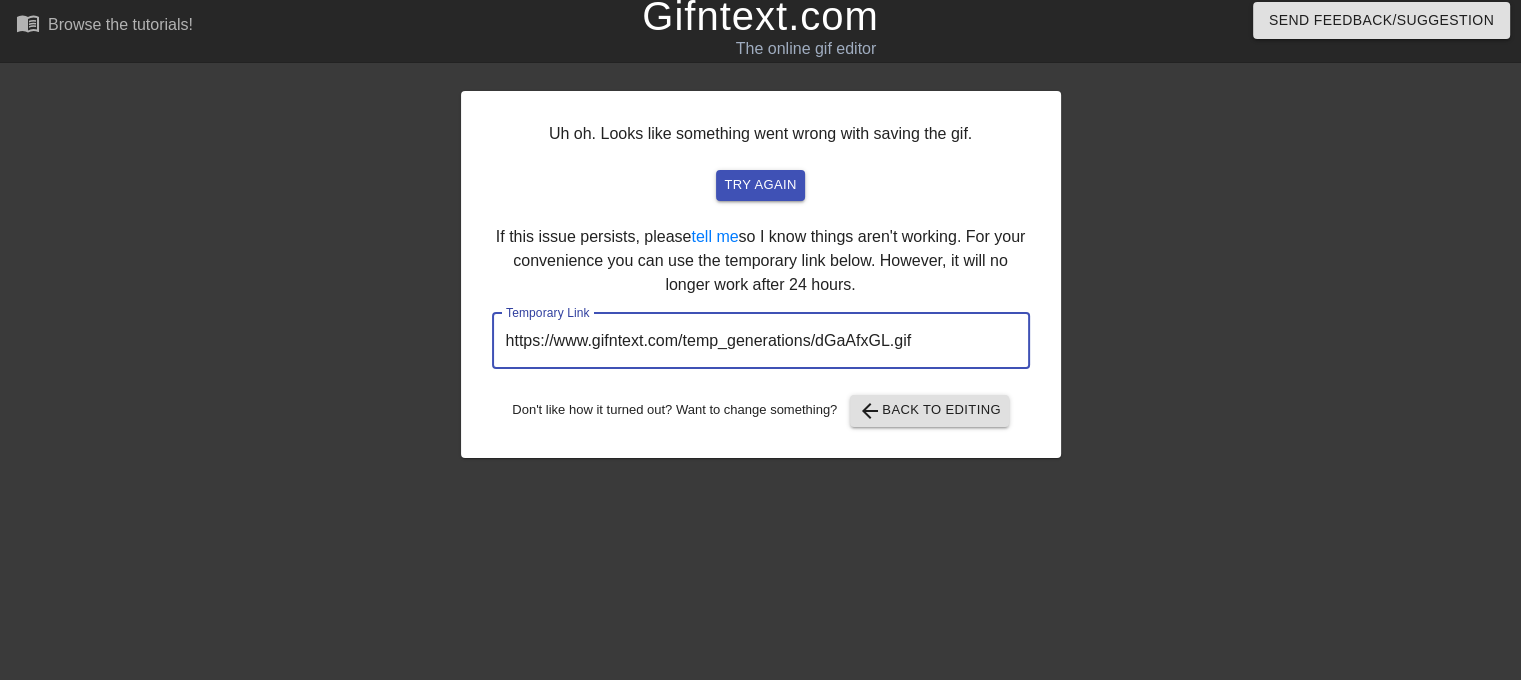 click on "https://www.gifntext.com/temp_generations/dGaAfxGL.gif" at bounding box center (761, 341) 